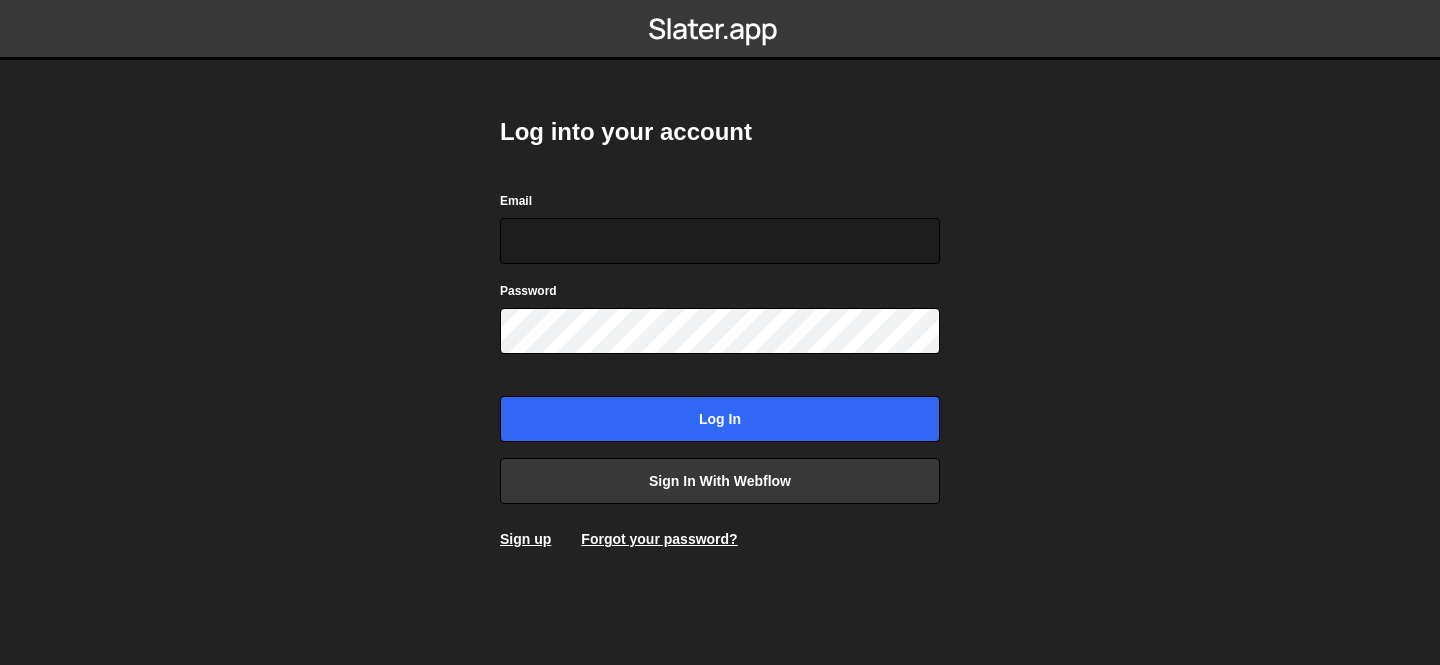 scroll, scrollTop: 0, scrollLeft: 0, axis: both 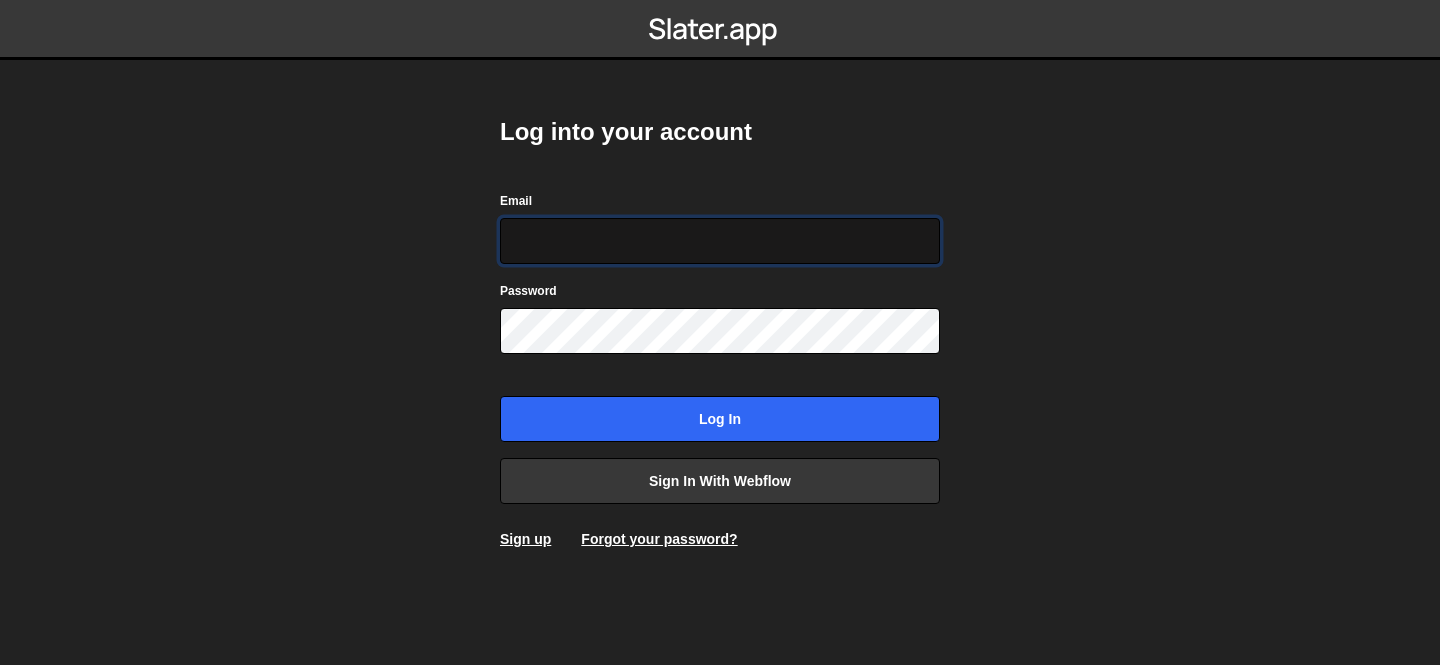 click on "Email" at bounding box center [720, 241] 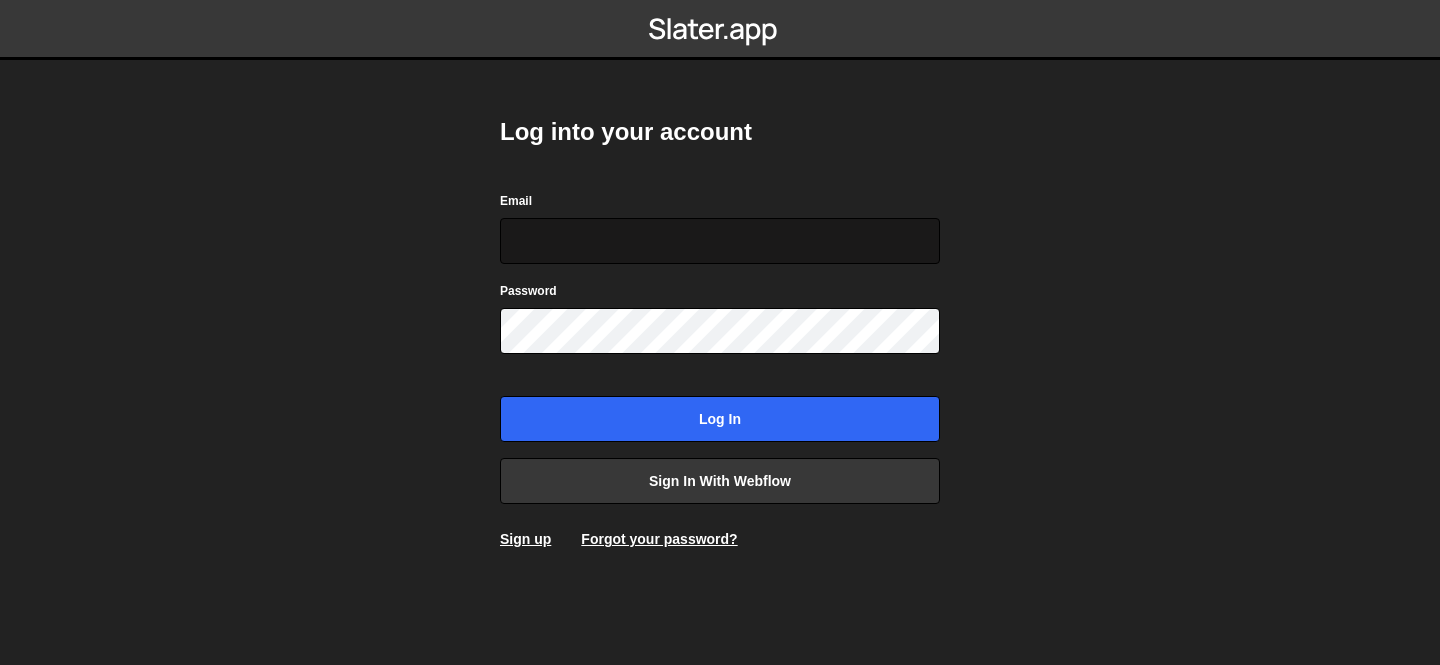 type on "hello@madebygrant.co.uk" 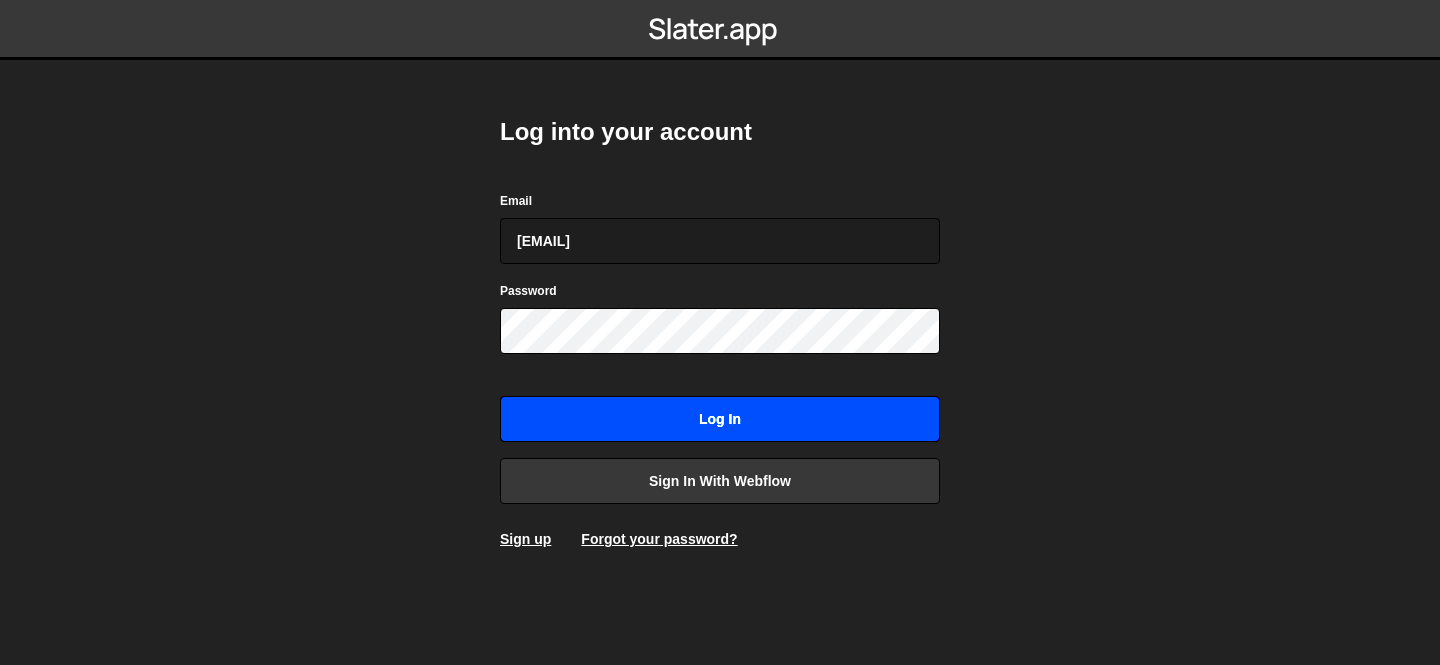 click on "Log in" at bounding box center [720, 419] 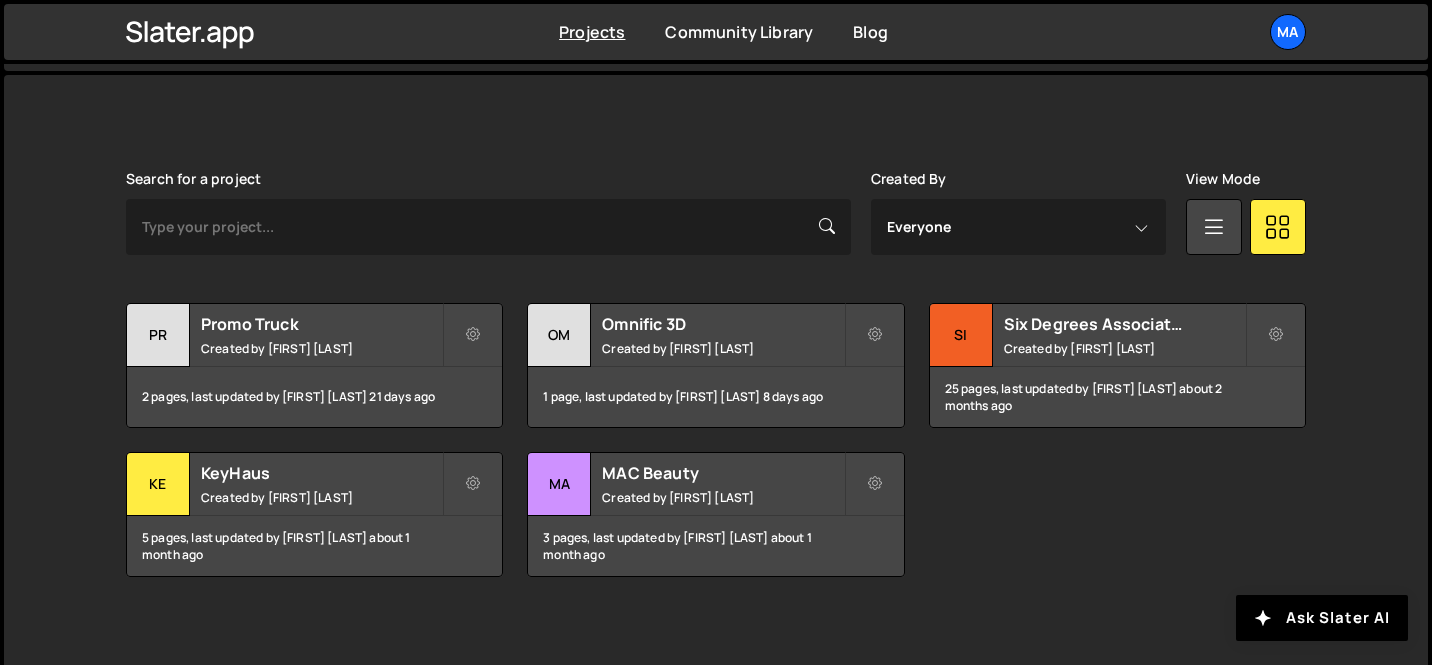 scroll, scrollTop: 506, scrollLeft: 0, axis: vertical 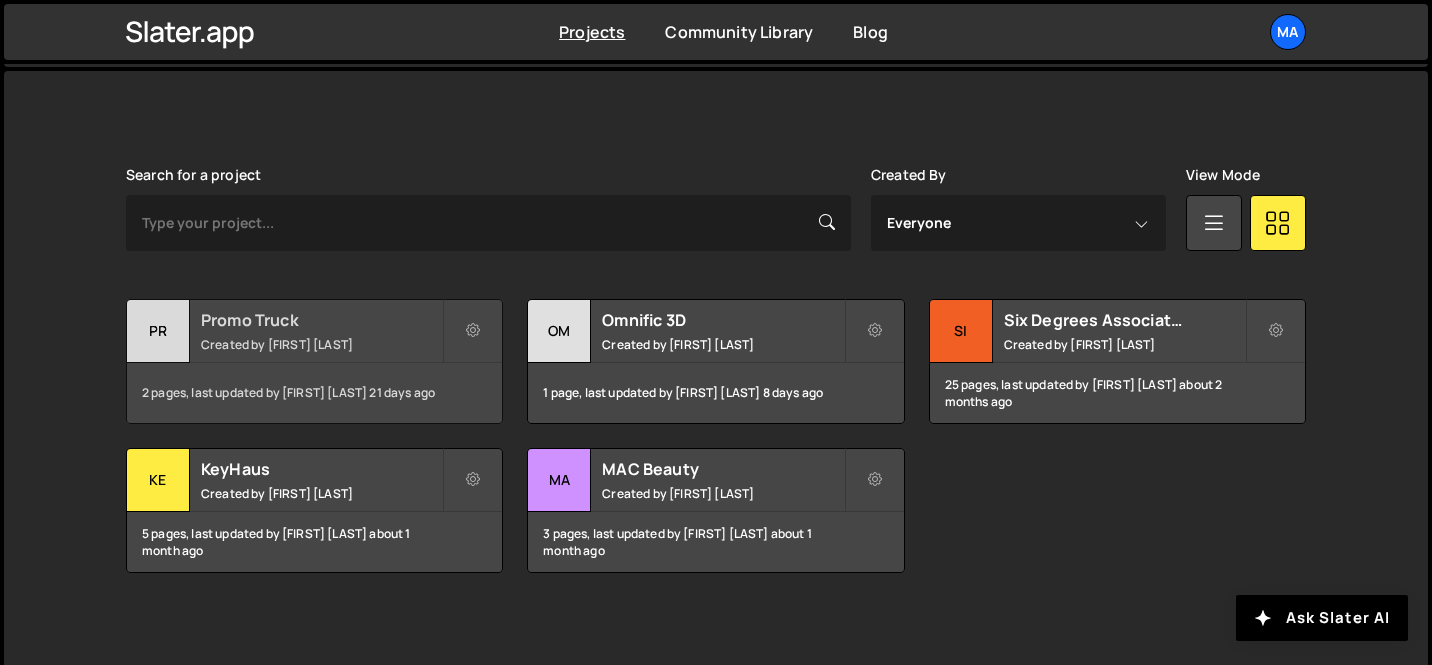 click on "Promo Truck" at bounding box center [321, 320] 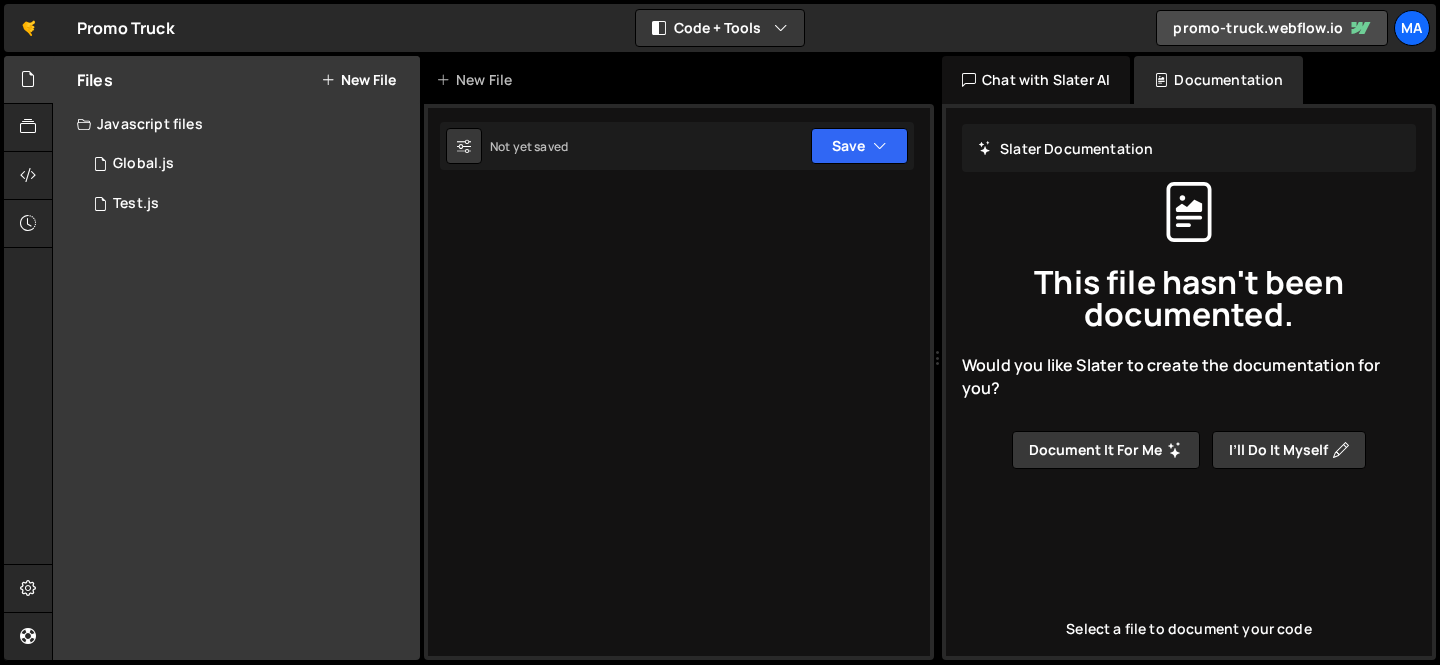 scroll, scrollTop: 0, scrollLeft: 0, axis: both 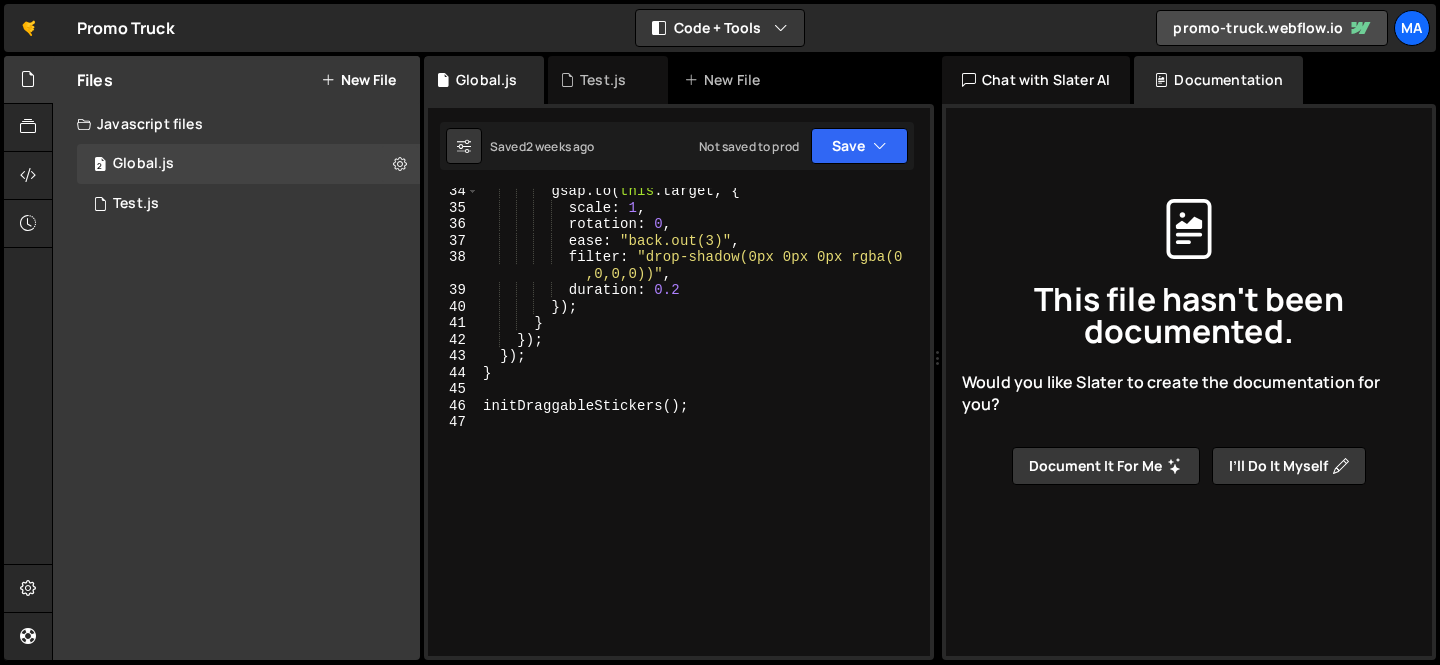 type on "initDraggableStickers();" 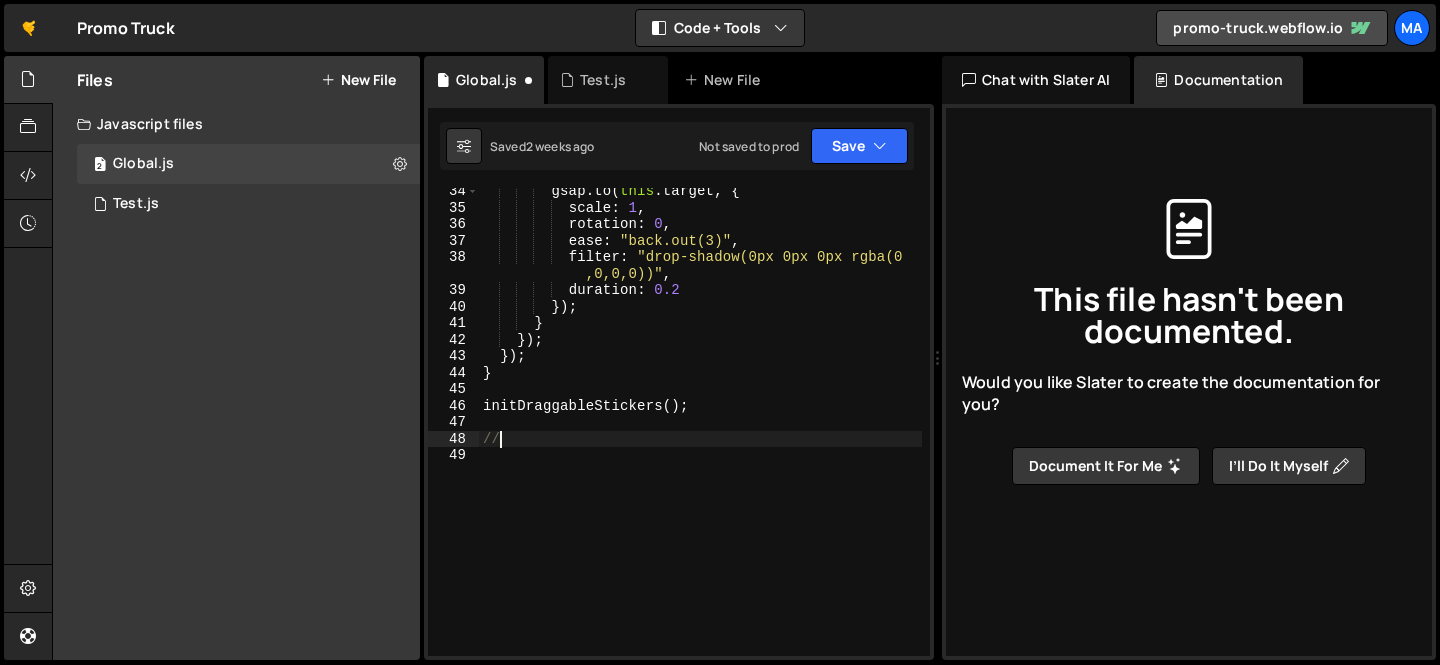 scroll, scrollTop: 0, scrollLeft: 0, axis: both 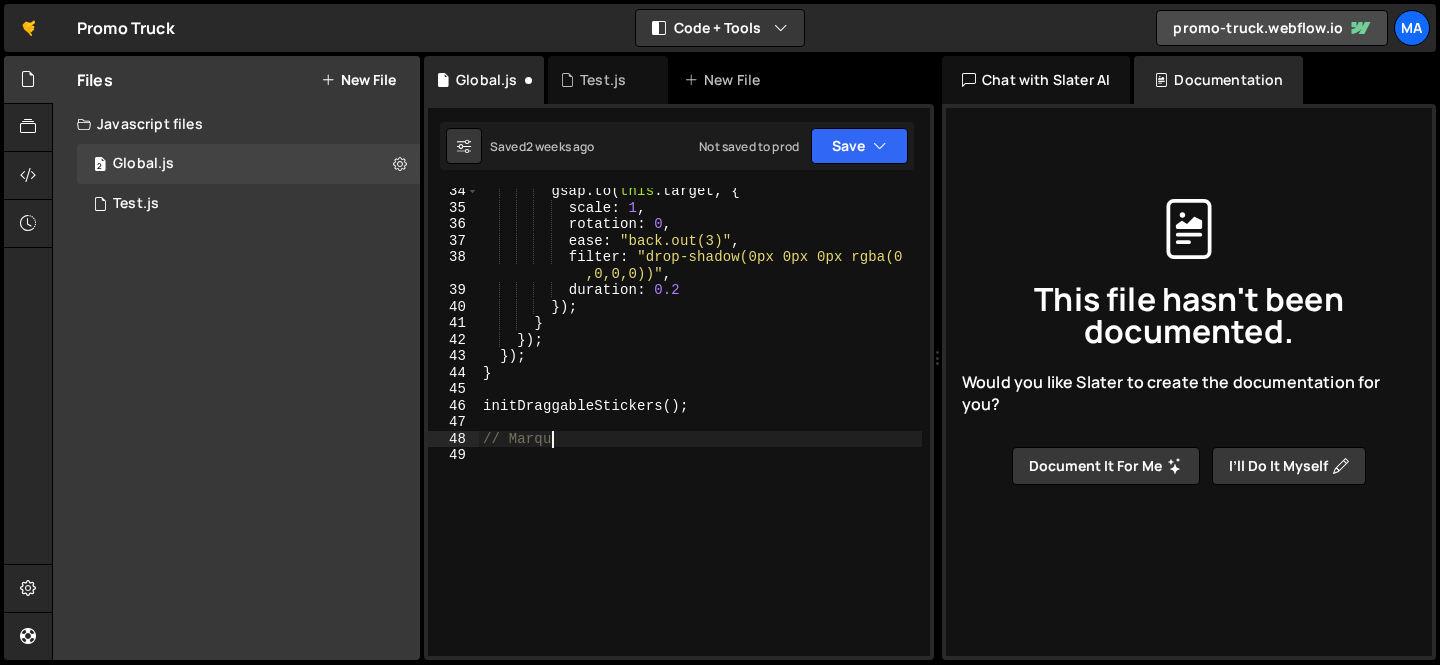 type on "// Marquee" 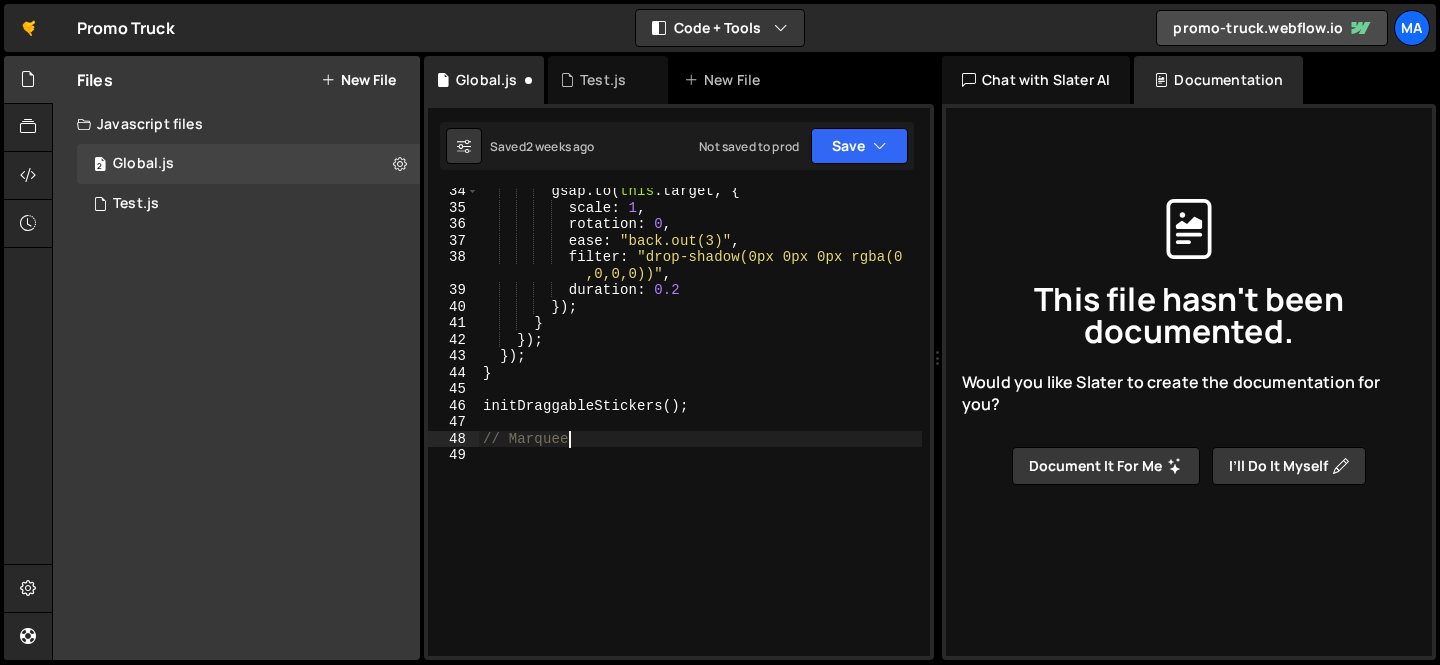scroll, scrollTop: 0, scrollLeft: 0, axis: both 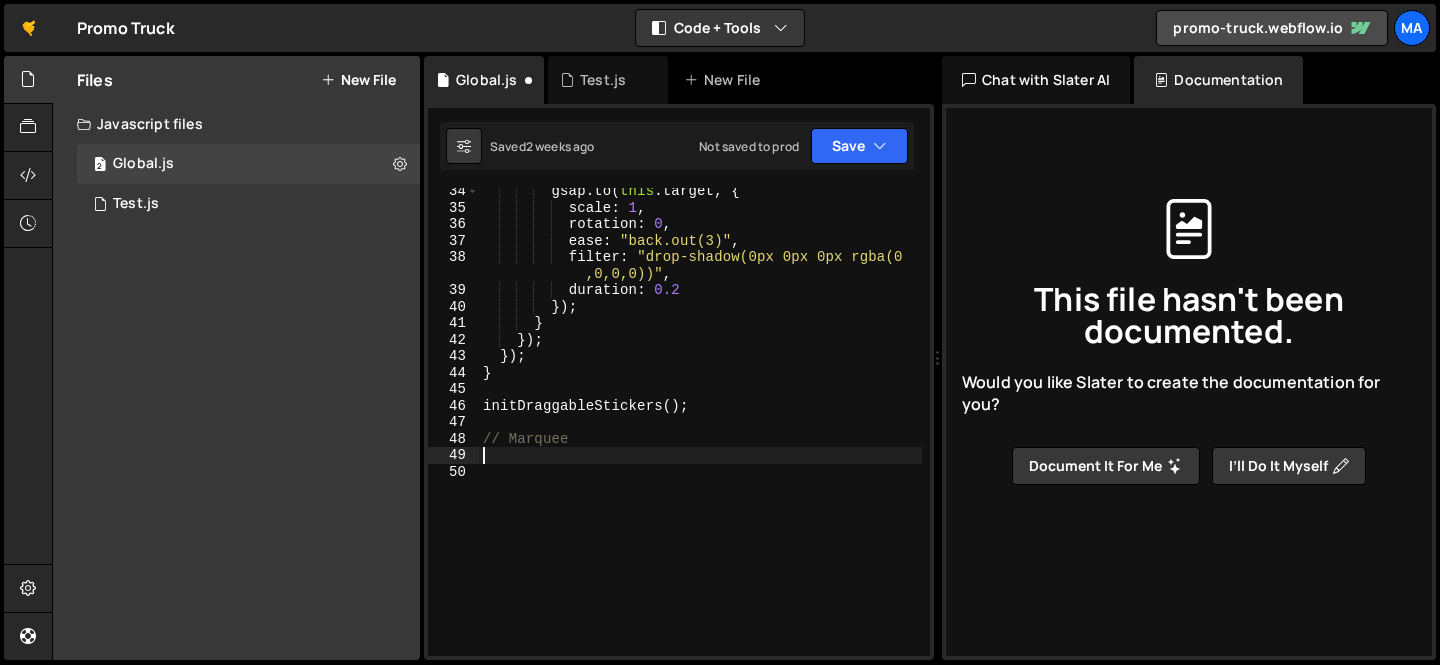 paste on "});" 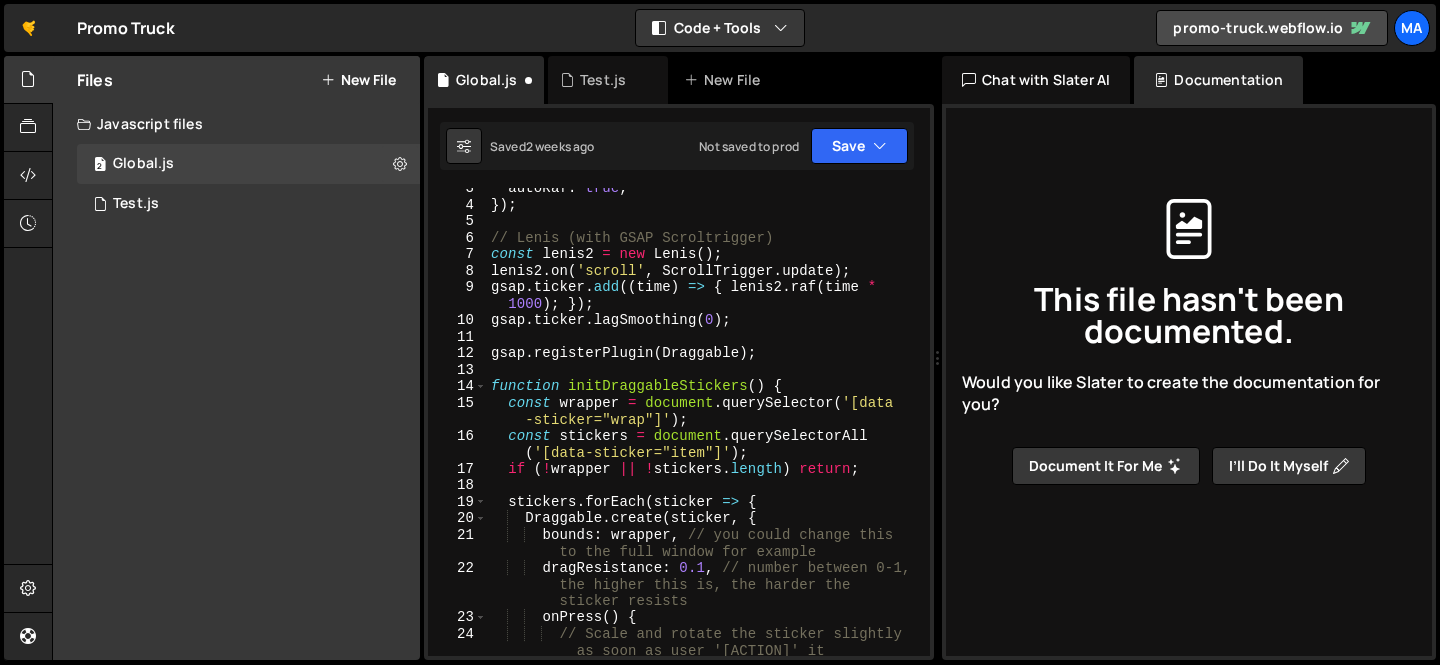scroll, scrollTop: 48, scrollLeft: 0, axis: vertical 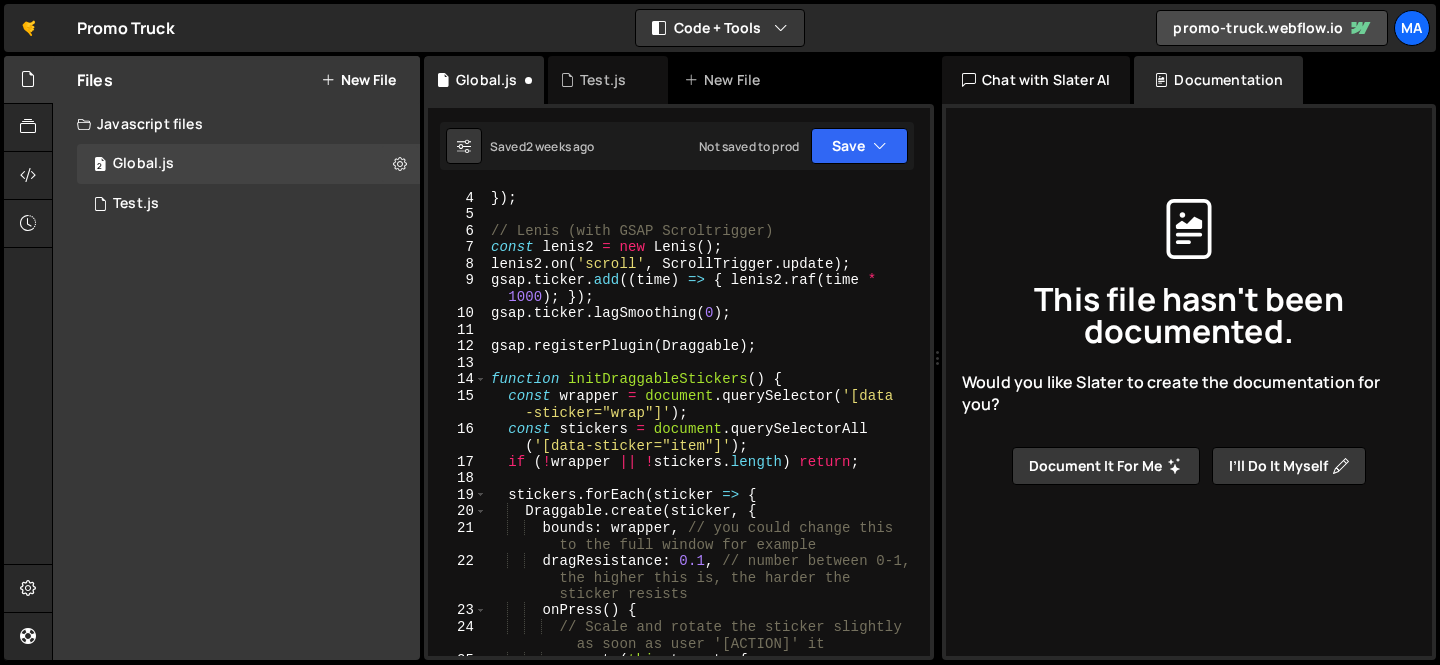 click on "autoRaf :   true , }) ; // Lenis (with GSAP Scroltrigger) const   lenis2   =   new   Lenis ( ) ; lenis2 . on ( 'scroll' ,   ScrollTrigger . update ) ; gsap . ticker . add (( time )   =>   {   lenis2 . raf ( time   *      1000 ) ;   }) ; gsap . ticker . lagSmoothing ( 0 ) ; gsap . registerPlugin ( Draggable ) ; function   initDraggableStickers ( )   {    const   wrapper   =   document . querySelector ( '[data      -sticker="wrap"]' ) ;    const   stickers   =   document . querySelectorAll      ( '[data-sticker="item"]' ) ;    if   ( ! wrapper   ||   ! stickers . length )   return ;    stickers . forEach ( sticker   =>   {       Draggable . create ( sticker ,   {          bounds :   wrapper ,   // you could change this           to the full window for example          dragResistance :   0.1 ,   // number between 0-1,           the higher this is, the harder the           sticker resists          onPress ( )   {             // Scale and rotate the sticker slightly           ." at bounding box center [704, 423] 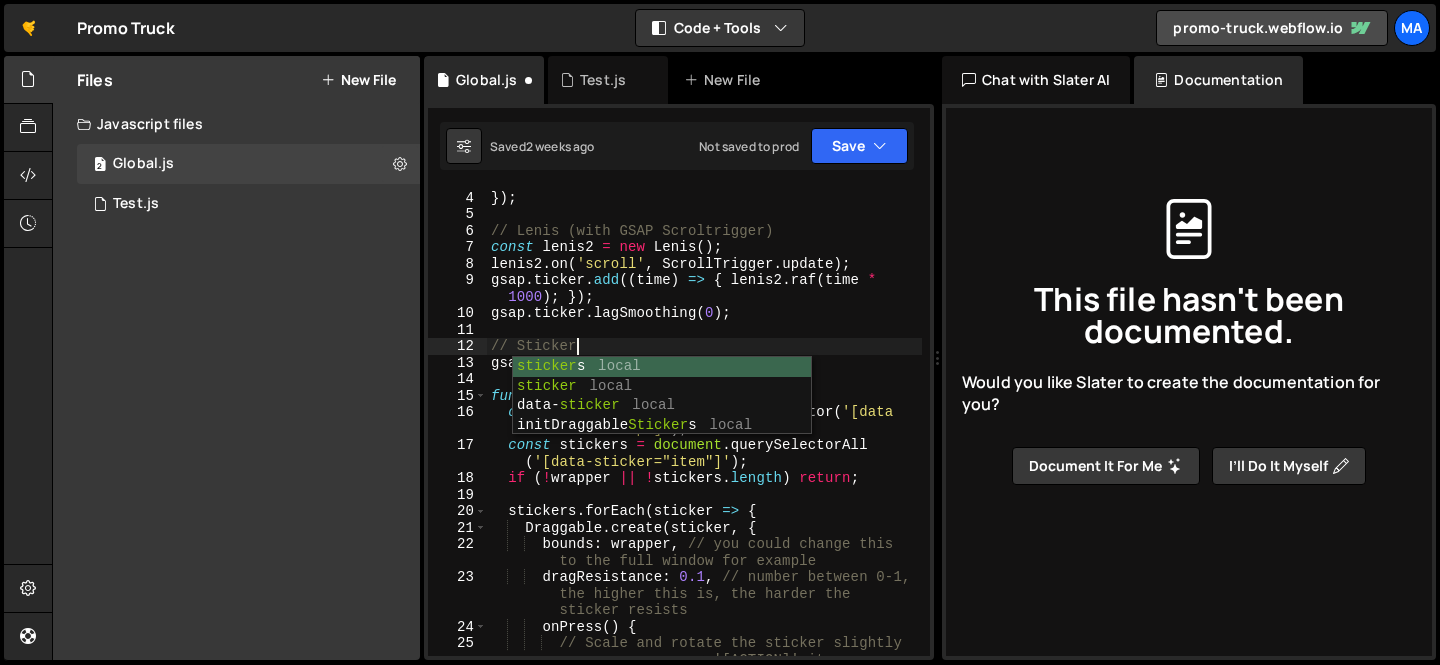 scroll, scrollTop: 0, scrollLeft: 5, axis: horizontal 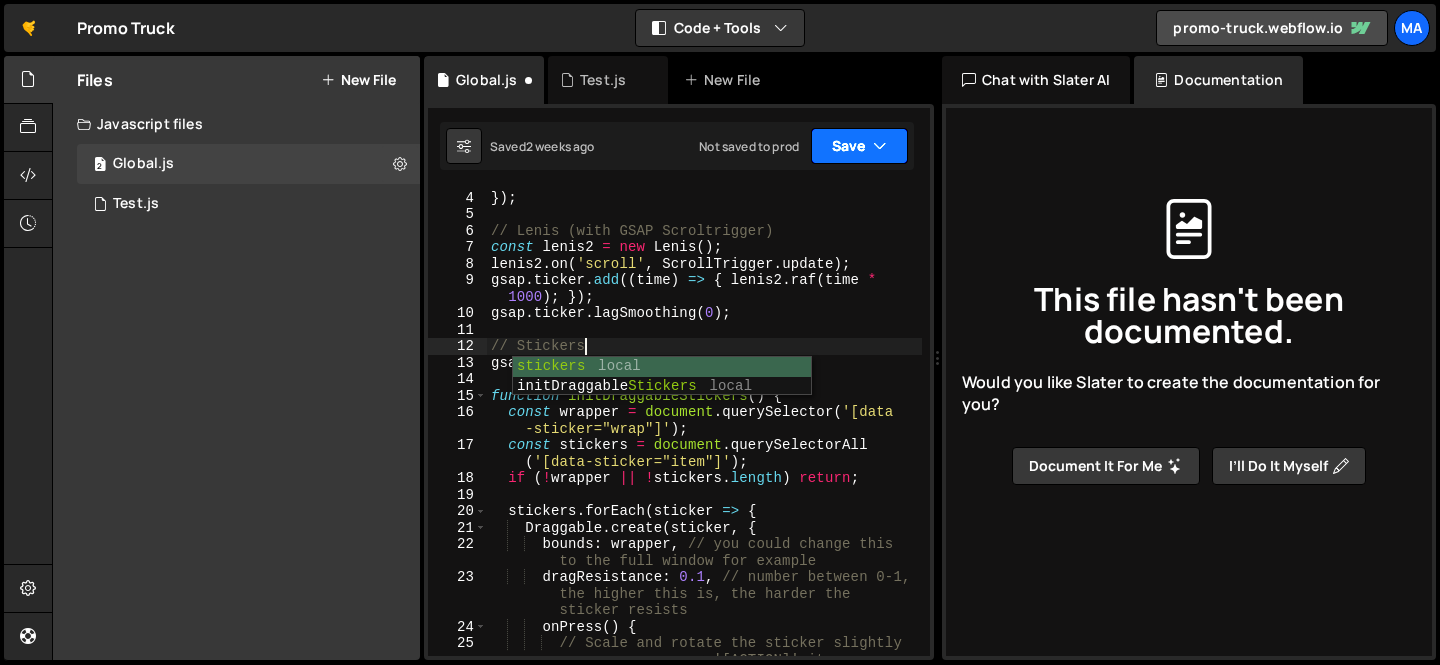 click on "Save" at bounding box center (859, 146) 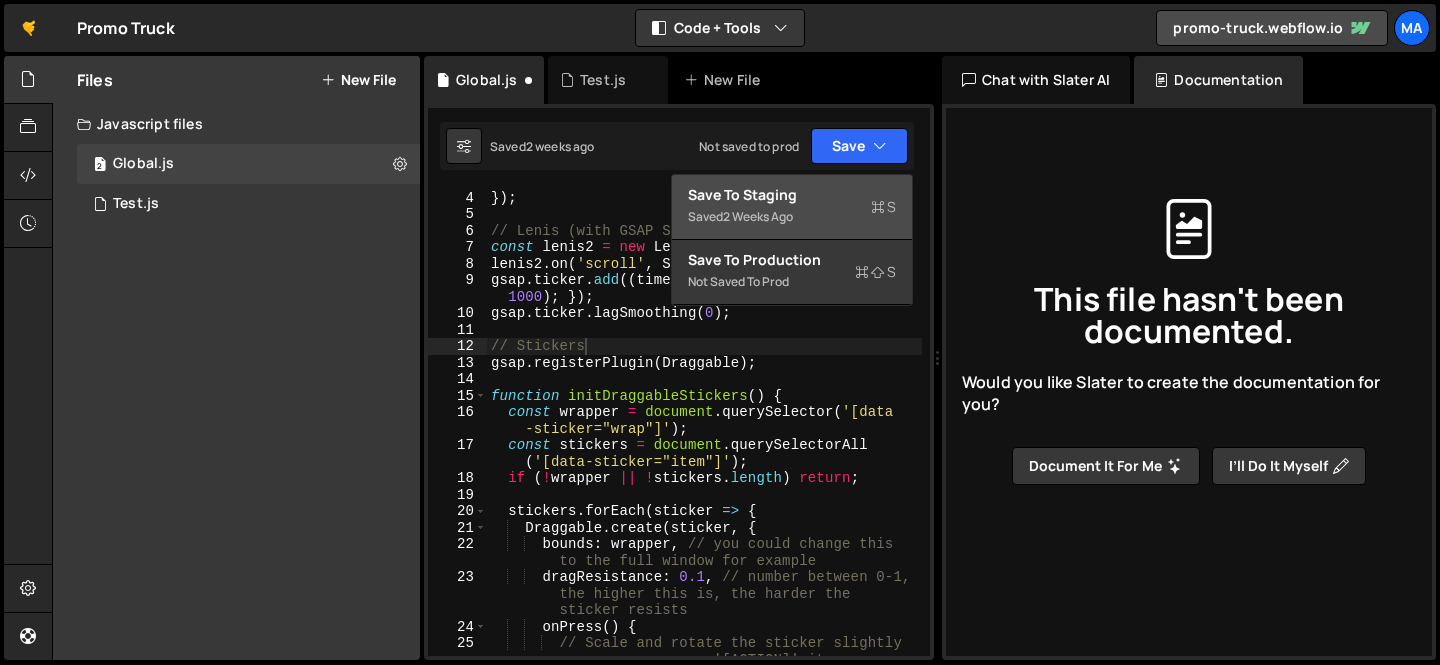 click on "Saved  2 weeks ago" at bounding box center (792, 217) 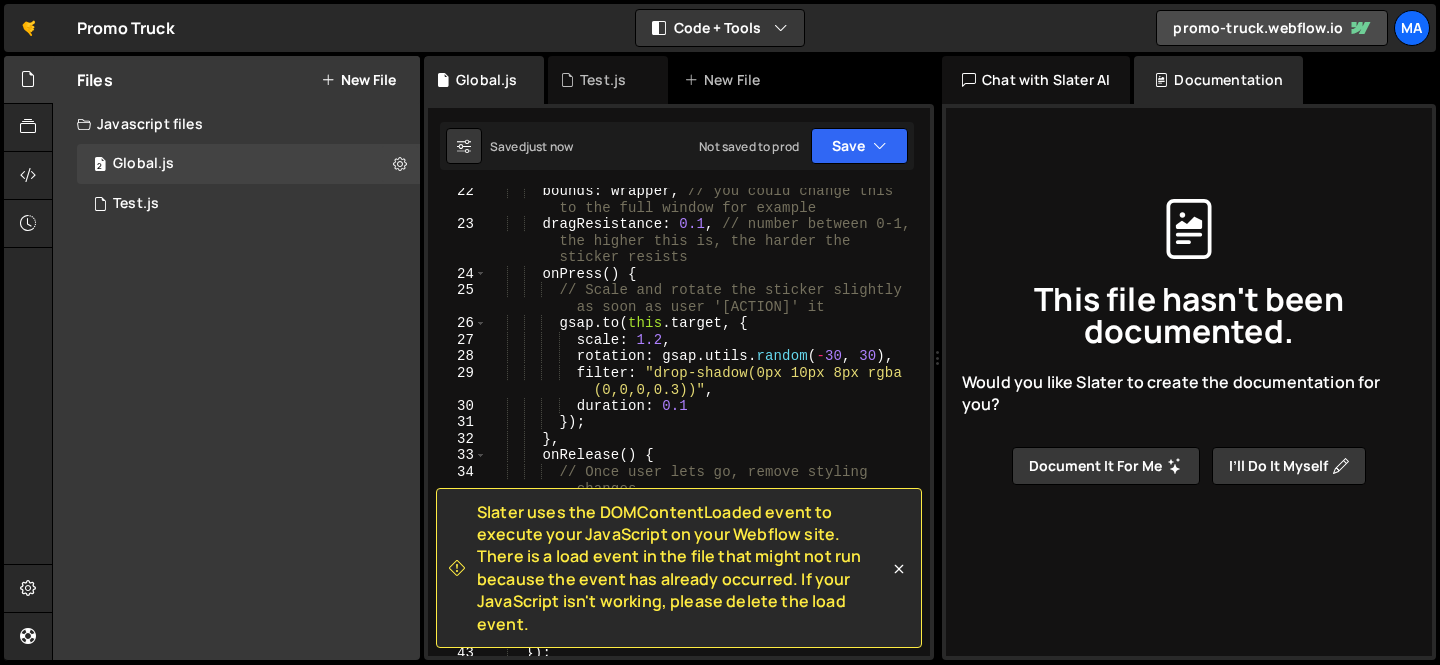 scroll, scrollTop: 728, scrollLeft: 0, axis: vertical 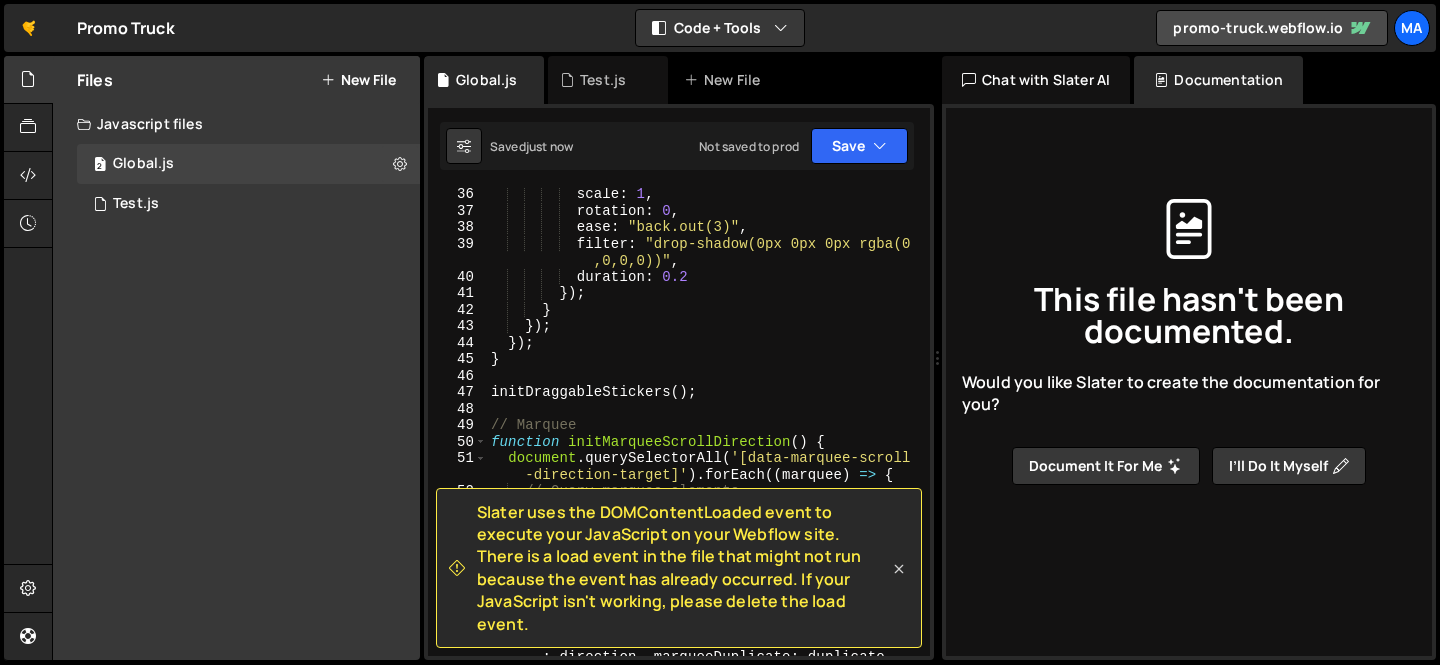 click 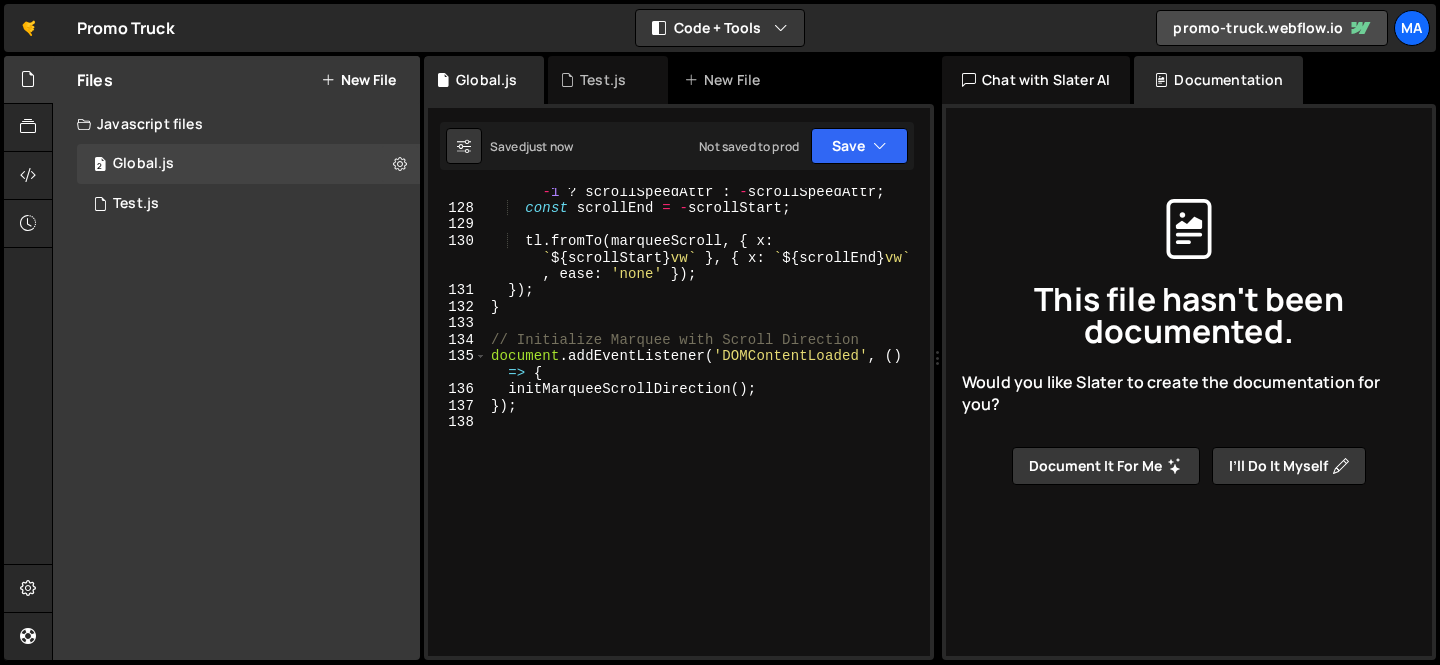 scroll, scrollTop: 2777, scrollLeft: 0, axis: vertical 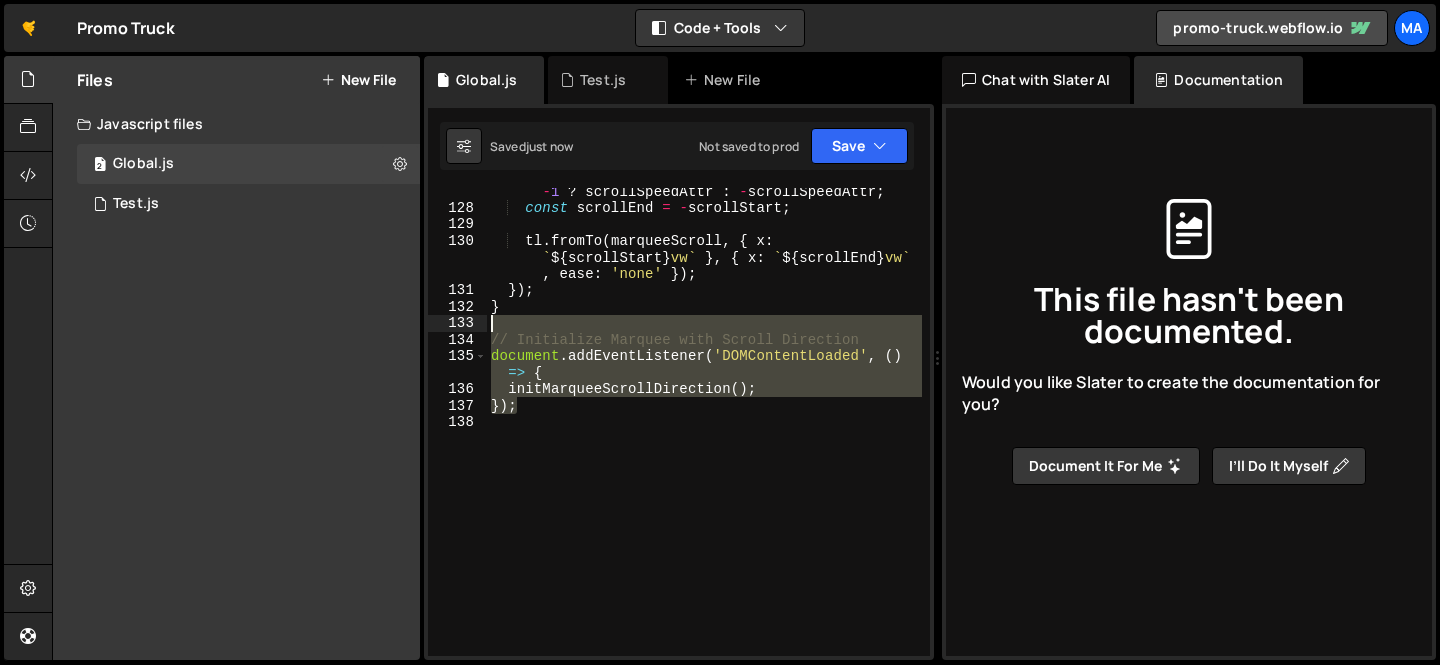 drag, startPoint x: 555, startPoint y: 409, endPoint x: 457, endPoint y: 330, distance: 125.87692 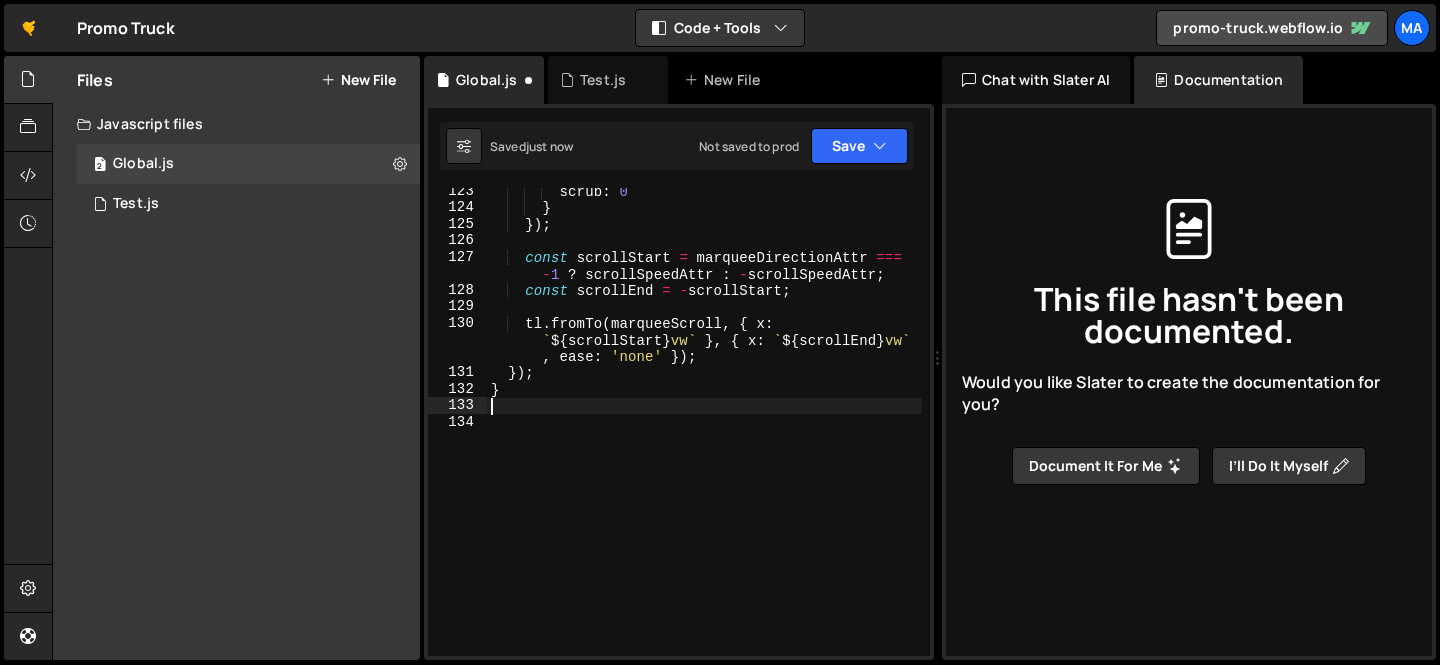 scroll, scrollTop: 0, scrollLeft: 0, axis: both 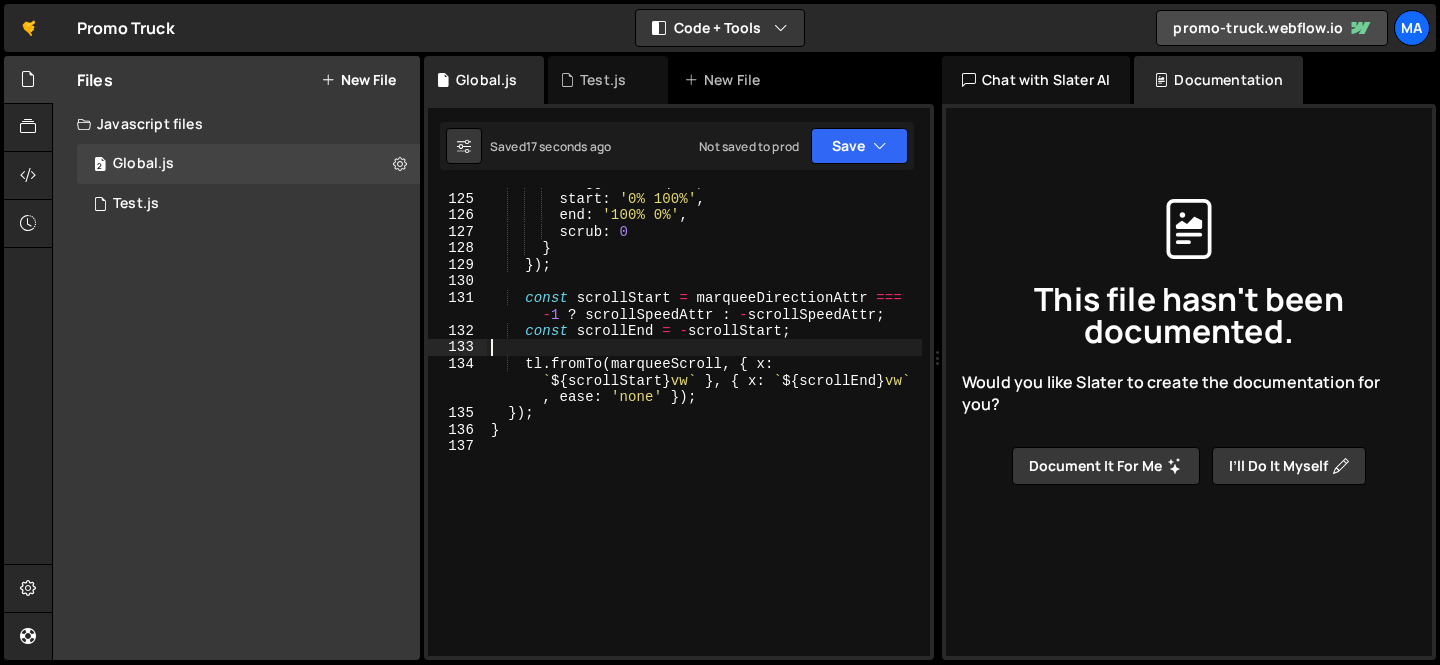 click on "trigger :   marquee ,             start :   '0% 100%' ,             end :   '100% 0%' ,             scrub :   0          }       }) ;       const   scrollStart   =   marqueeDirectionAttr   ===          - 1   ?   scrollSpeedAttr   :   - scrollSpeedAttr ;       const   scrollEnd   =   - scrollStart ;       tl . fromTo ( marqueeScroll ,   {   x :          ` ${ scrollStart } vw `   } ,   {   x :   ` ${ scrollEnd } vw `        ,   ease :   'none'   }) ;    }) ; }" at bounding box center (704, 424) 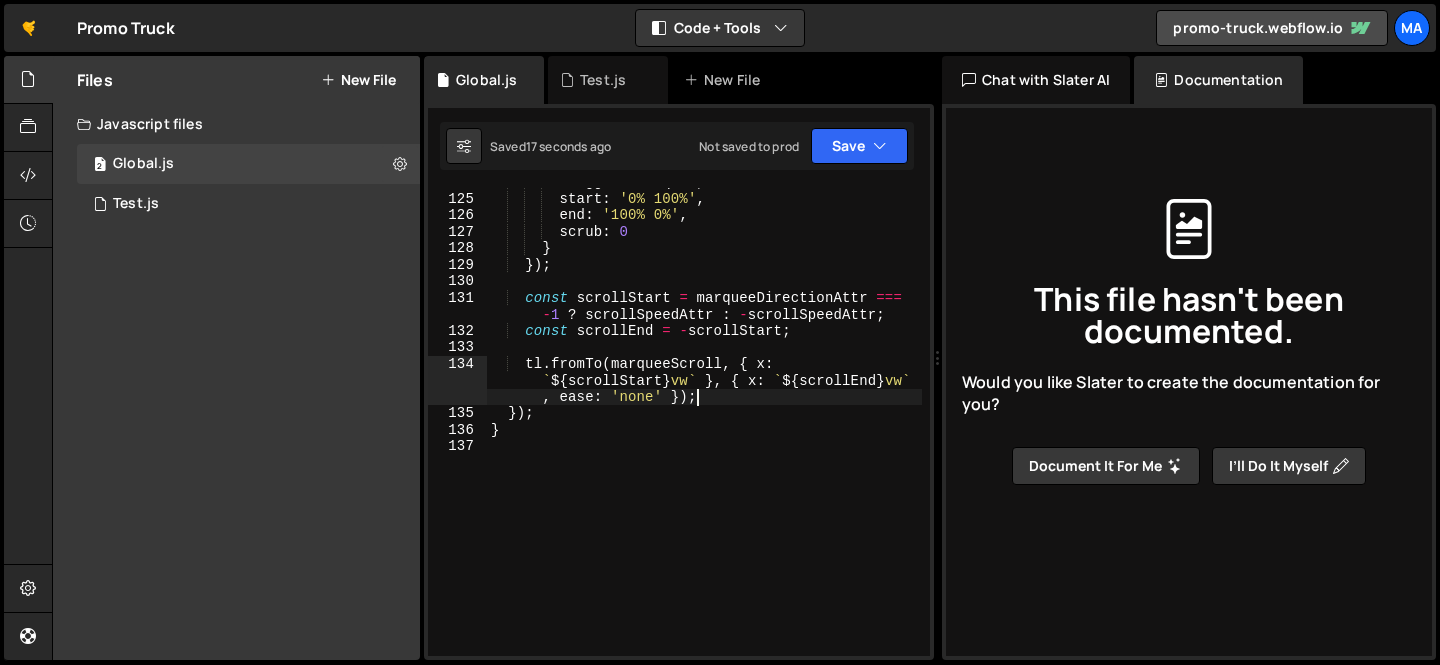 scroll, scrollTop: 2695, scrollLeft: 0, axis: vertical 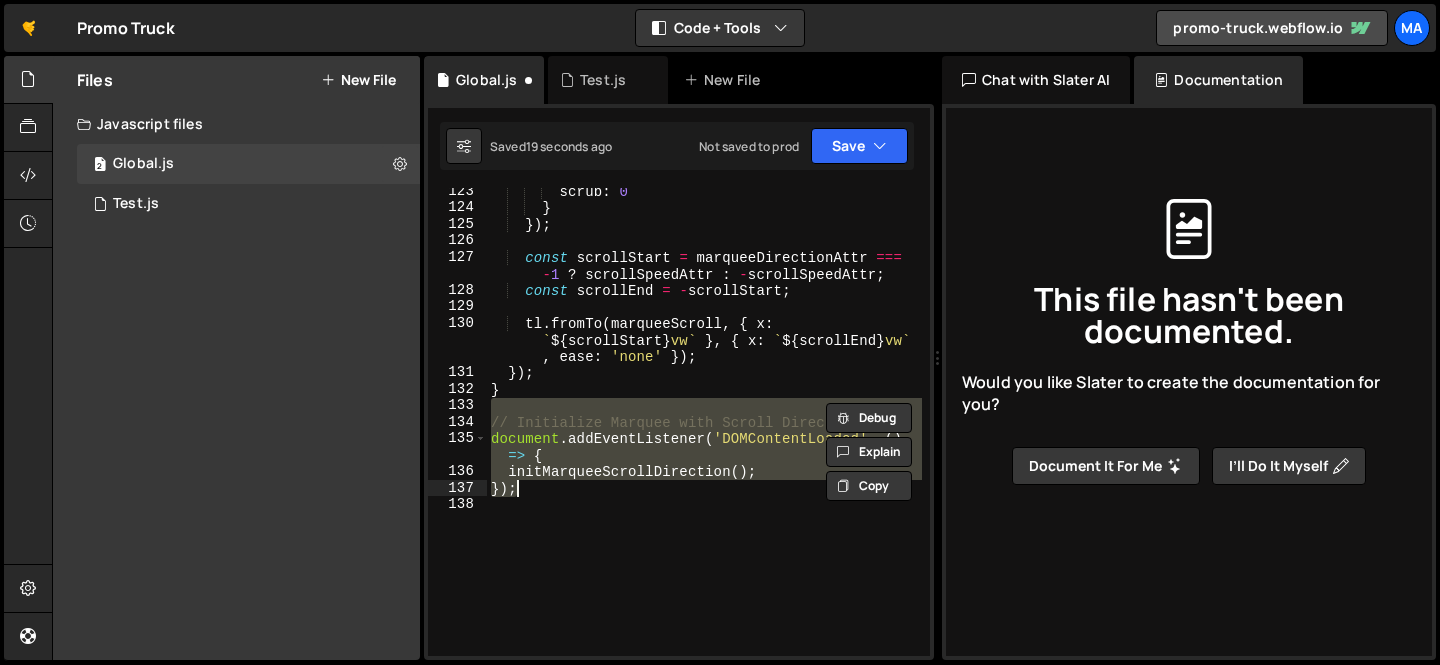 click on "scrub :   0          }       }) ;       const   scrollStart   =   marqueeDirectionAttr   ===          - 1   ?   scrollSpeedAttr   :   - scrollSpeedAttr ;       const   scrollEnd   =   - scrollStart ;       tl . fromTo ( marqueeScroll ,   {   x :          ` ${ scrollStart } vw `   } ,   {   x :   ` ${ scrollEnd } vw `        ,   ease :   'none'   }) ;    }) ; } // Initialize Marquee with Scroll Direction document . addEventListener ( 'DOMContentLoaded' ,   ( )      =>   {    initMarqueeScrollDirection ( ) ; }) ;     XXXXXXXXXXXXXXXXXXXXXXXXXXXXXXXXXXXXXXXXXXXXXXXXXXXXXXXXXXXXXXXXXXXXXXXXXXXXXXXXXXXXXXXXXXXXXXXXXXXXXXXXXXXXXXXXXXXXXXXXXXXXXXXXXXXXXXXXXXXXXXXXXXXXXXXXXXXXXXXXXXXXXXXXXXXXXXXXXXXXXXXXXXXXXXXXXXXXXXXXXXXXXXXXXXXXXXXXXXXXXXXXXXXXXXXXXXXXXXXXXXXXXXXXXX" at bounding box center (704, 422) 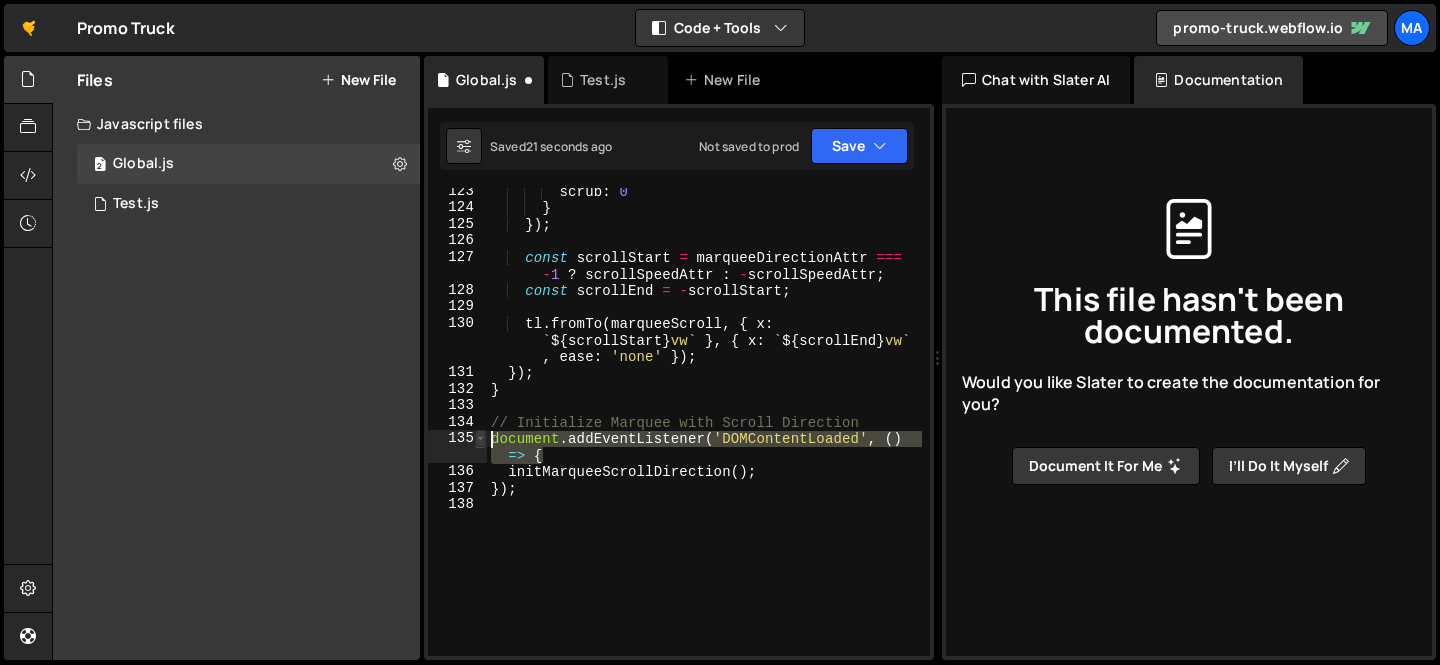 drag, startPoint x: 559, startPoint y: 459, endPoint x: 477, endPoint y: 437, distance: 84.89994 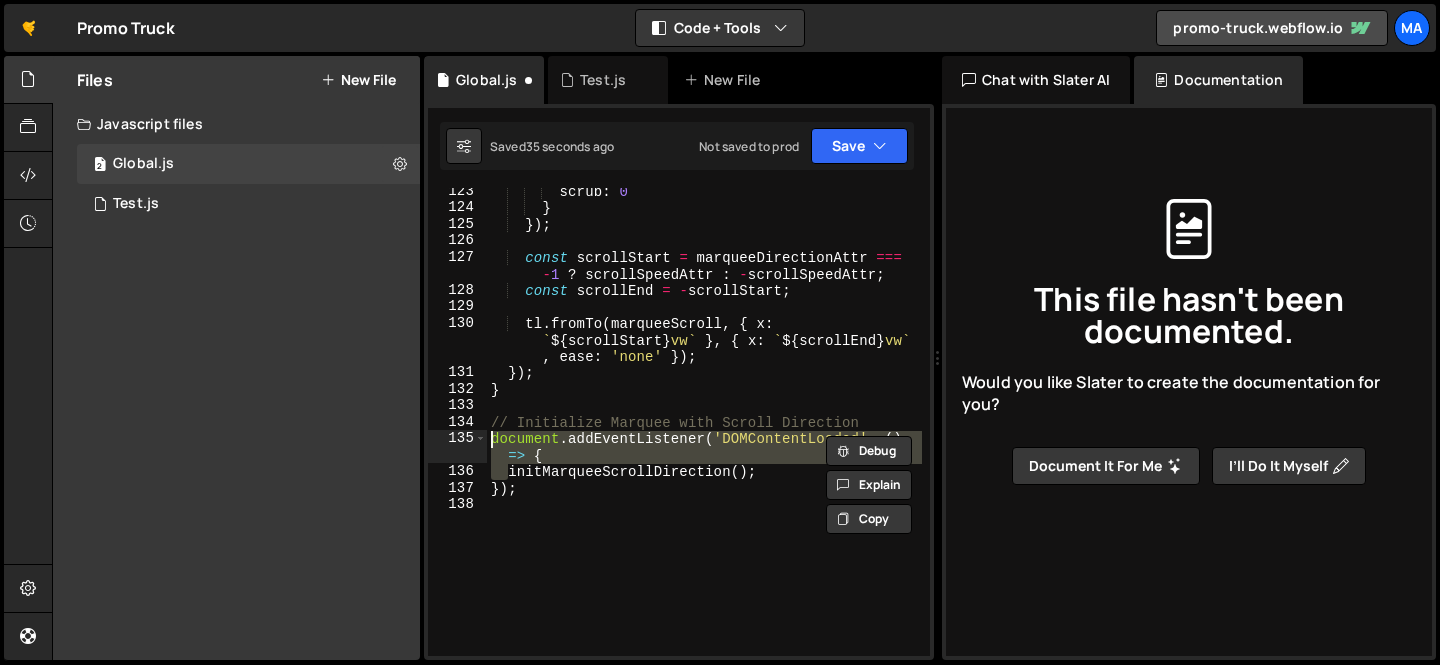 drag, startPoint x: 506, startPoint y: 472, endPoint x: 473, endPoint y: 439, distance: 46.66905 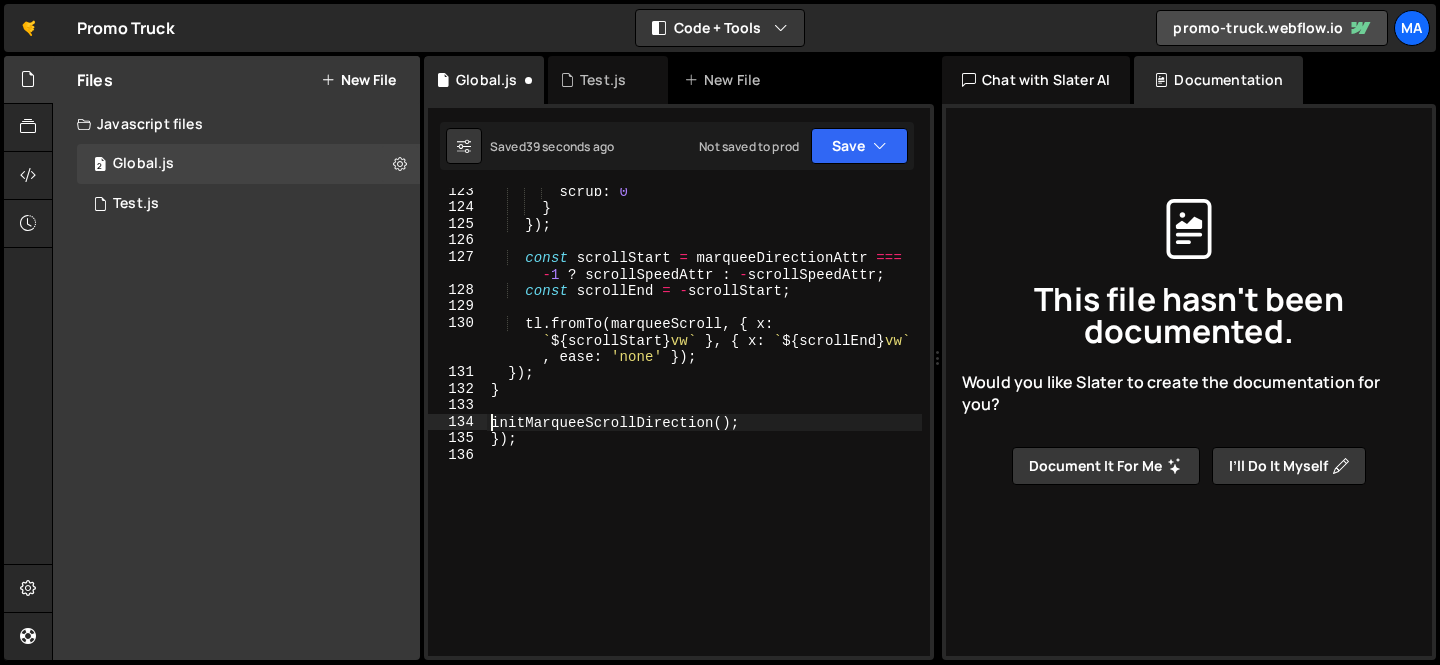 scroll, scrollTop: 2662, scrollLeft: 0, axis: vertical 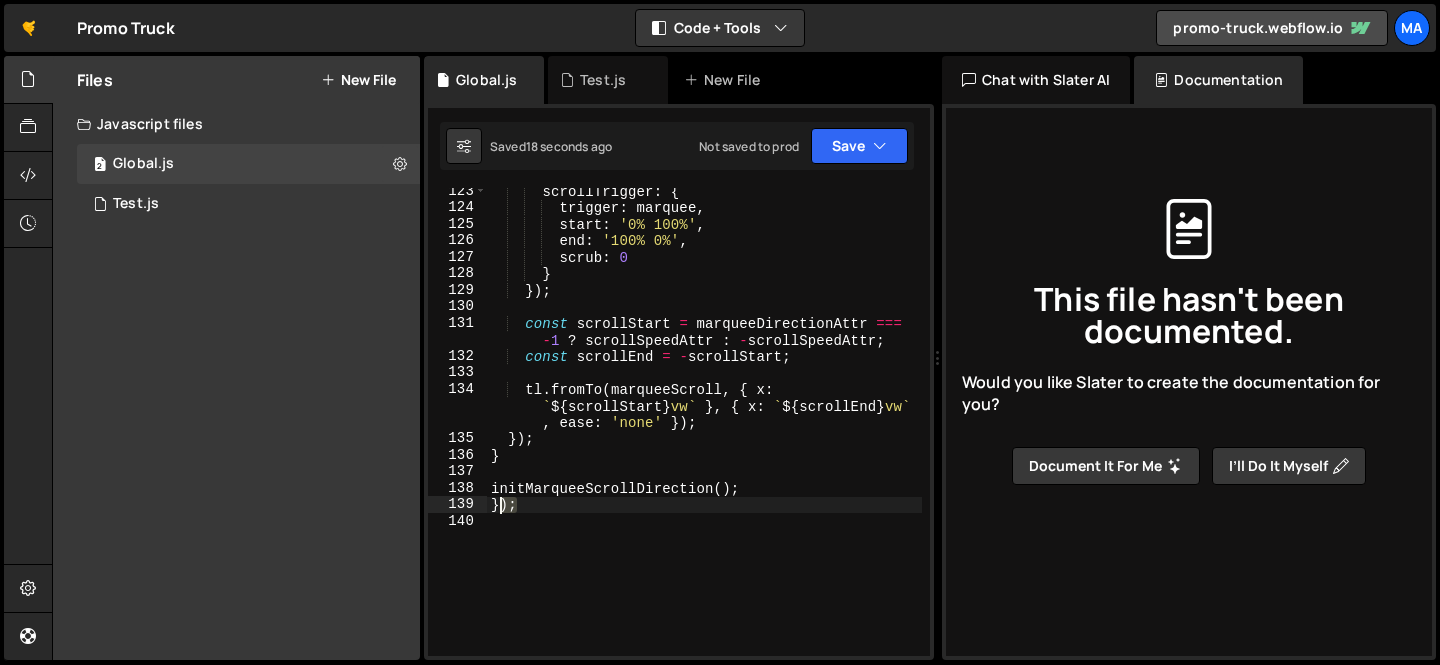 drag, startPoint x: 531, startPoint y: 503, endPoint x: 460, endPoint y: 503, distance: 71 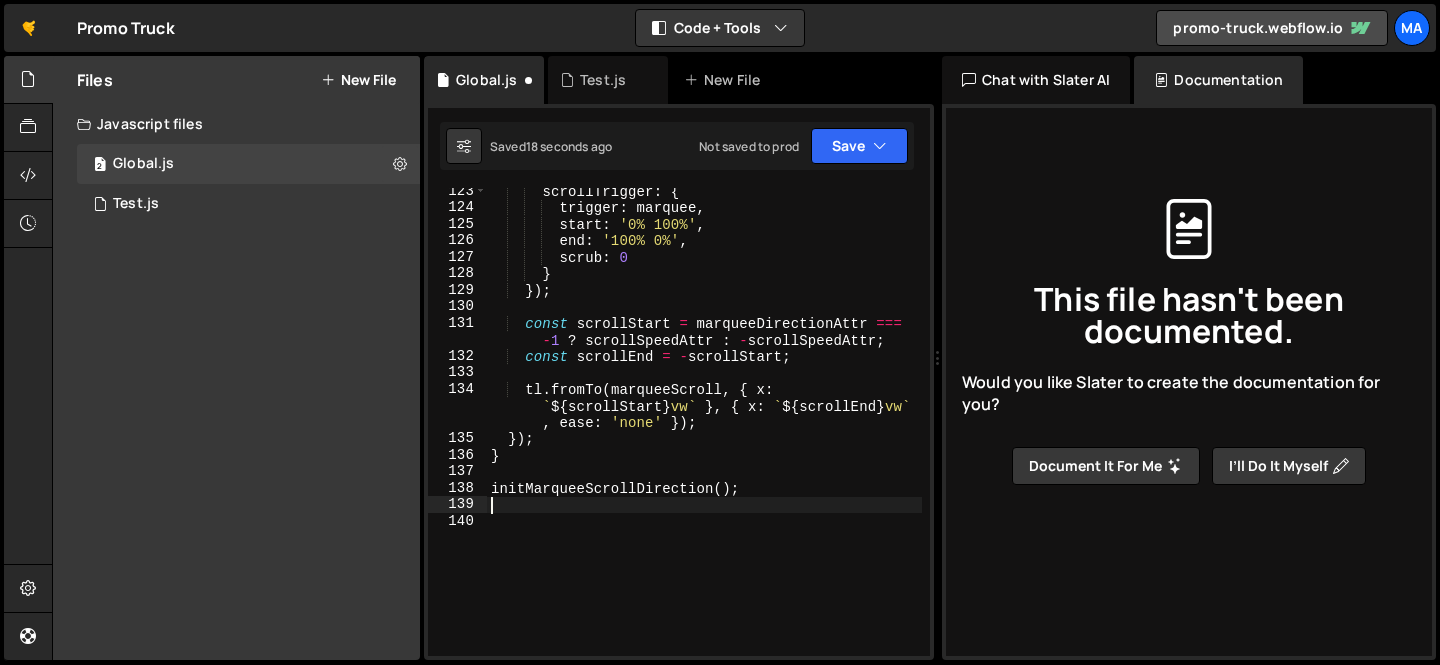 type on "initMarqueeScrollDirection();" 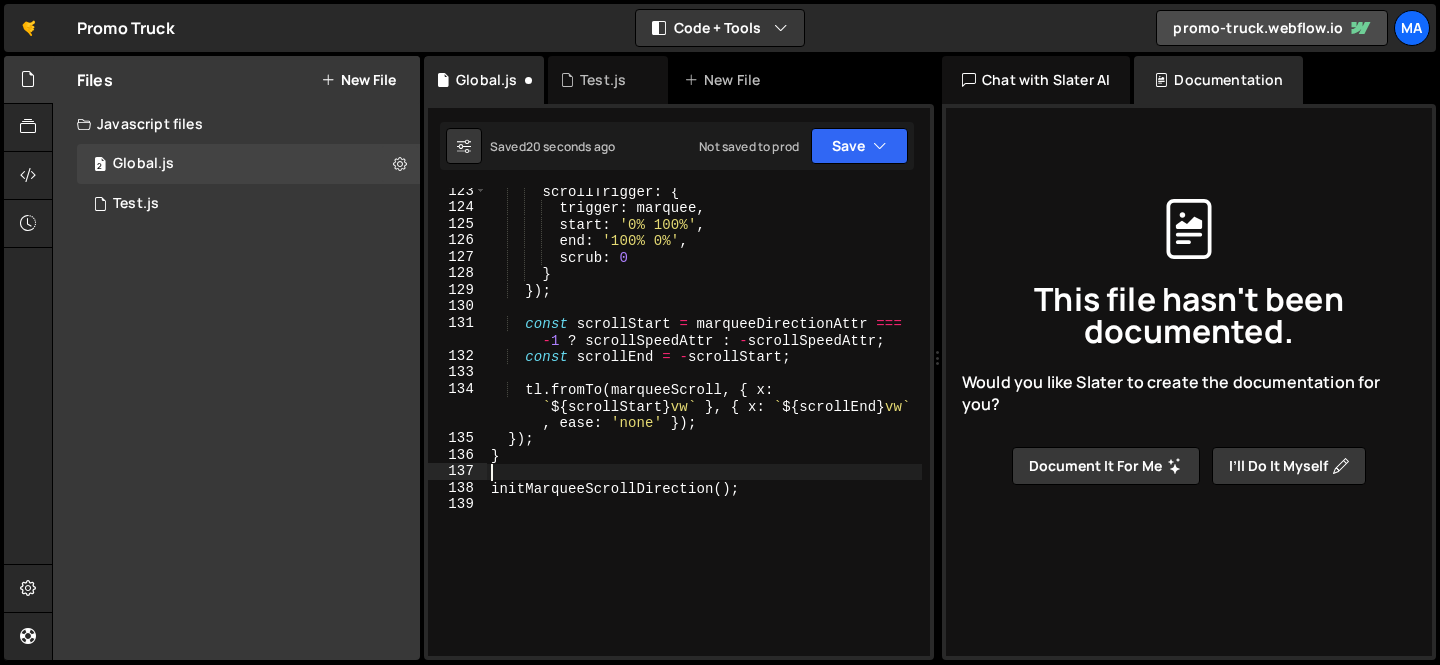 click on "scrollTrigger :   {             trigger :   marquee ,             start :   '0% 100%' ,             end :   '100% 0%' ,             scrub :   0          }       }) ;       const   scrollStart   =   marqueeDirectionAttr   ===          - 1   ?   scrollSpeedAttr   :   - scrollSpeedAttr ;       const   scrollEnd   =   - scrollStart ;       tl . fromTo ( marqueeScroll ,   {   x :          ` ${ scrollStart } vw `   } ,   {   x :   ` ${ scrollEnd } vw `        ,   ease :   'none'   }) ;    }) ; } initMarqueeScrollDirection ( ) ;" at bounding box center (704, 433) 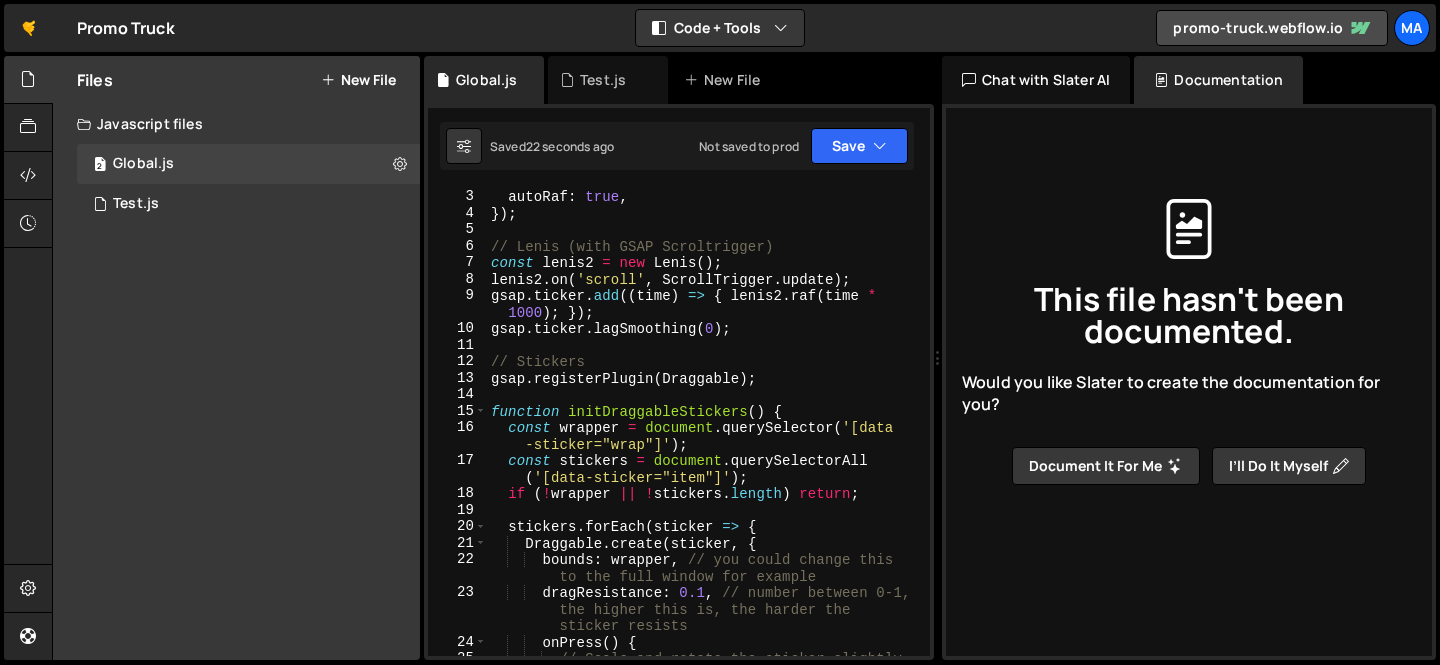 scroll, scrollTop: 0, scrollLeft: 0, axis: both 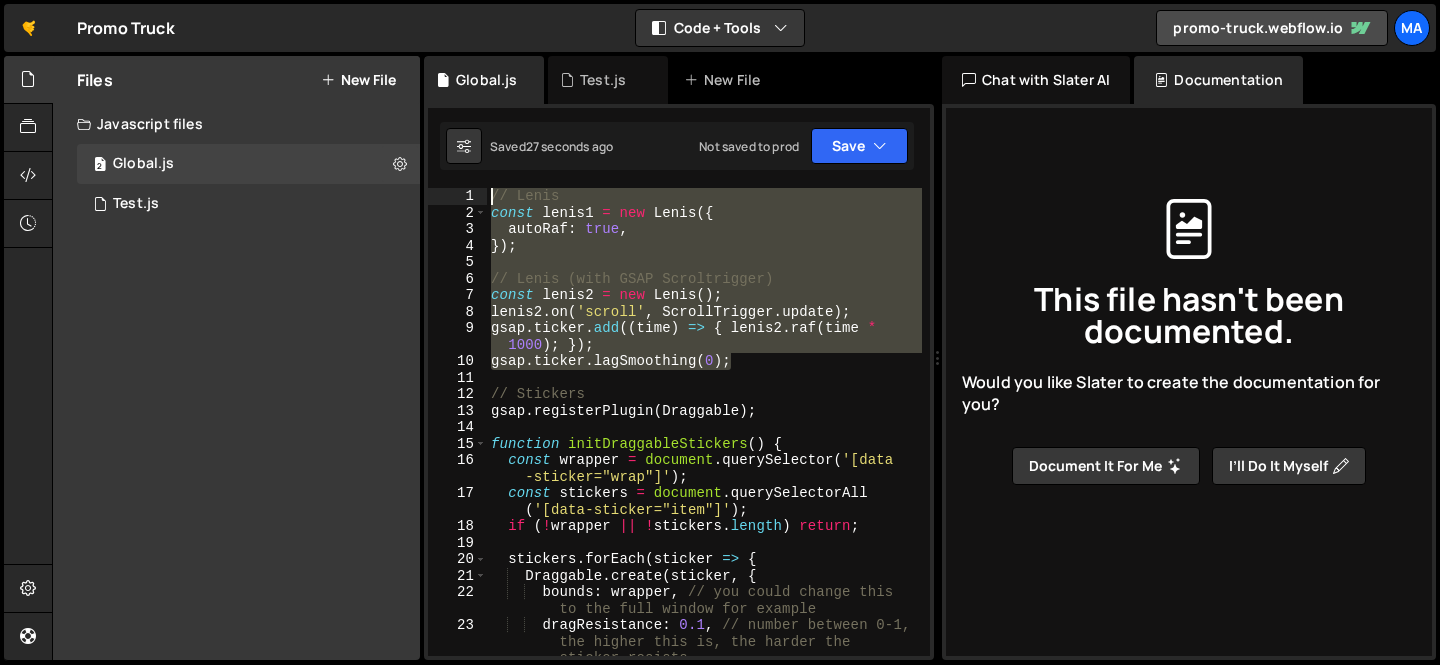 drag, startPoint x: 774, startPoint y: 365, endPoint x: 471, endPoint y: 194, distance: 347.9224 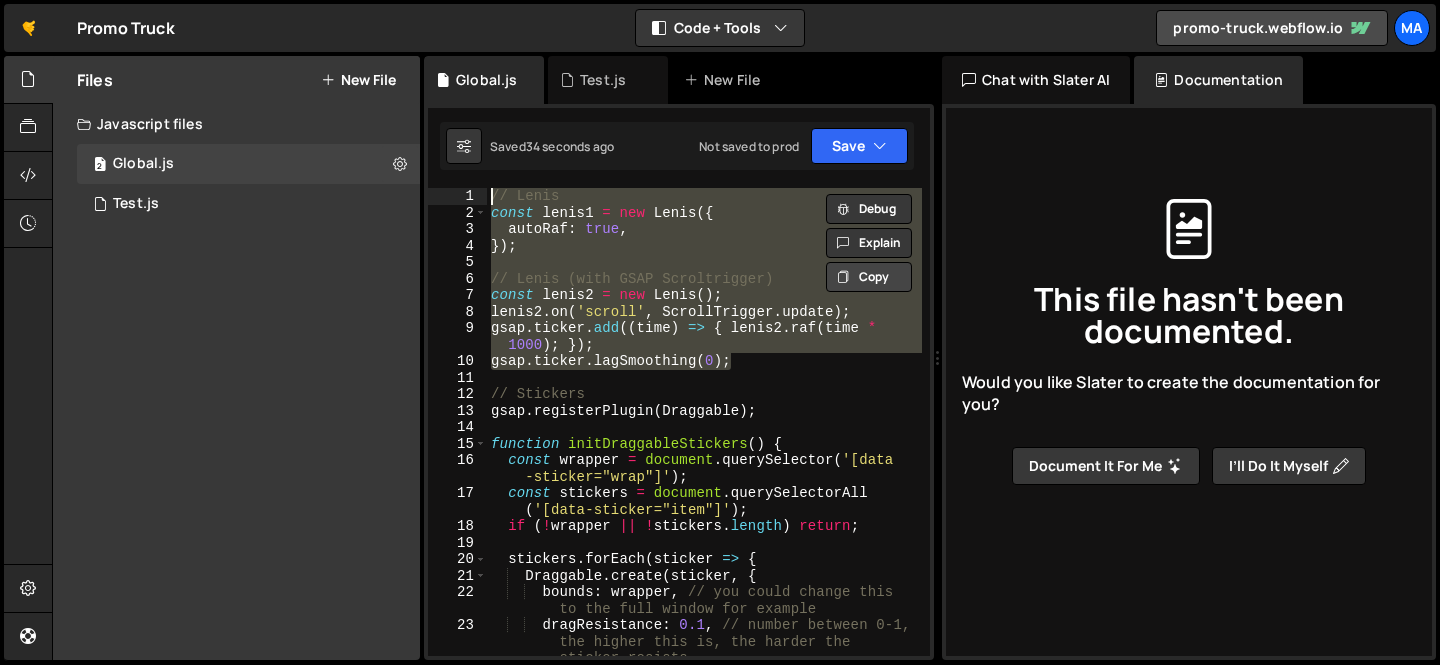 click on "Copy" at bounding box center (869, 277) 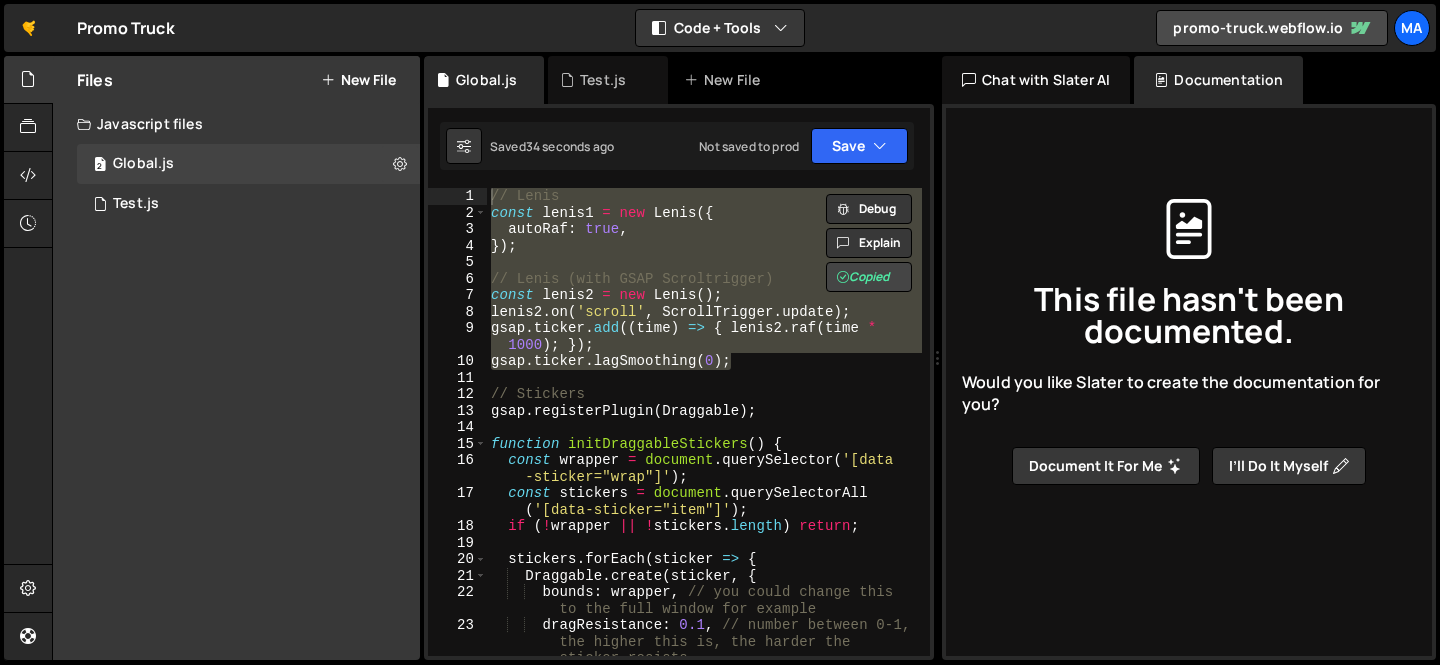 type 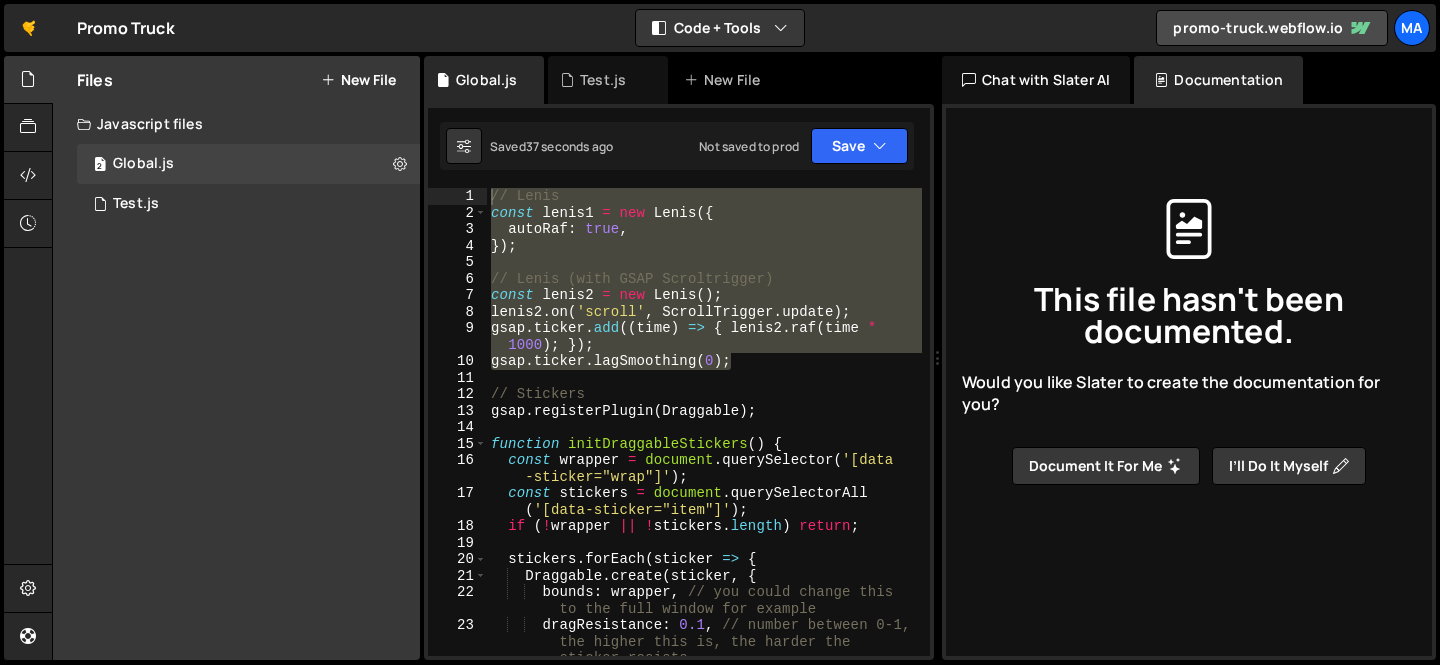 click on "// Lenis const   lenis1   =   new   Lenis ({    autoRaf :   true , }) ; // Lenis (with GSAP Scroltrigger) const   lenis2   =   new   Lenis ( ) ; lenis2 . on ( 'scroll' ,   ScrollTrigger . update ) ; gsap . ticker . add (( time )   =>   {   lenis2 . raf ( time   *      1000 ) ;   }) ; gsap . ticker . lagSmoothing ( 0 ) ; // Stickers gsap . registerPlugin ( Draggable ) ; function   initDraggableStickers ( )   {    const   wrapper   =   document . querySelector ( '[data      -sticker="wrap"]' ) ;    const   stickers   =   document . querySelectorAll      ( '[data-sticker="item"]' ) ;    if   ( ! wrapper   ||   ! stickers . length )   return ;    stickers . forEach ( sticker   =>   {       Draggable . create ( sticker ,   {          bounds :   wrapper ,   // you could change this           to the full window for example          dragResistance :   0.1 ,   // number between 0-1,           the higher this is, the harder the           sticker resists          onPress ( )   {             // Scale and rotate the sticker slightly           . }       }) ;    } ) ; } // Initialize Marquee with Scroll Direction document . addEventListener ( 'DOMContentLoaded' ,   ( )      =>   {    initDraggableStickers ( ) ; }) ;     XXXXXXXXXXXXXXXXXXXXXXXXXXXXXXXXXXXXXXXXXXXXXXXXXXXXXXXXXXXXXXXXXXXXXXXXXXXXXXXXXXXXXXXXXXXXXXXXXXXXXXXXXXXXXXXXXXXXXXXXXXXXXXXXXXXXXXXXXXXXXXXXXXXXXXXXXXXXXXXXXXXXXXXXXXXXXXXXXXXXXXXXXXXXXXXXXXXXXXXXXXXXXXXXXXXXXXXXXXXXXXXXXXXXXXXXXXXXXXXXXXXXXXXXXX" at bounding box center [704, 422] 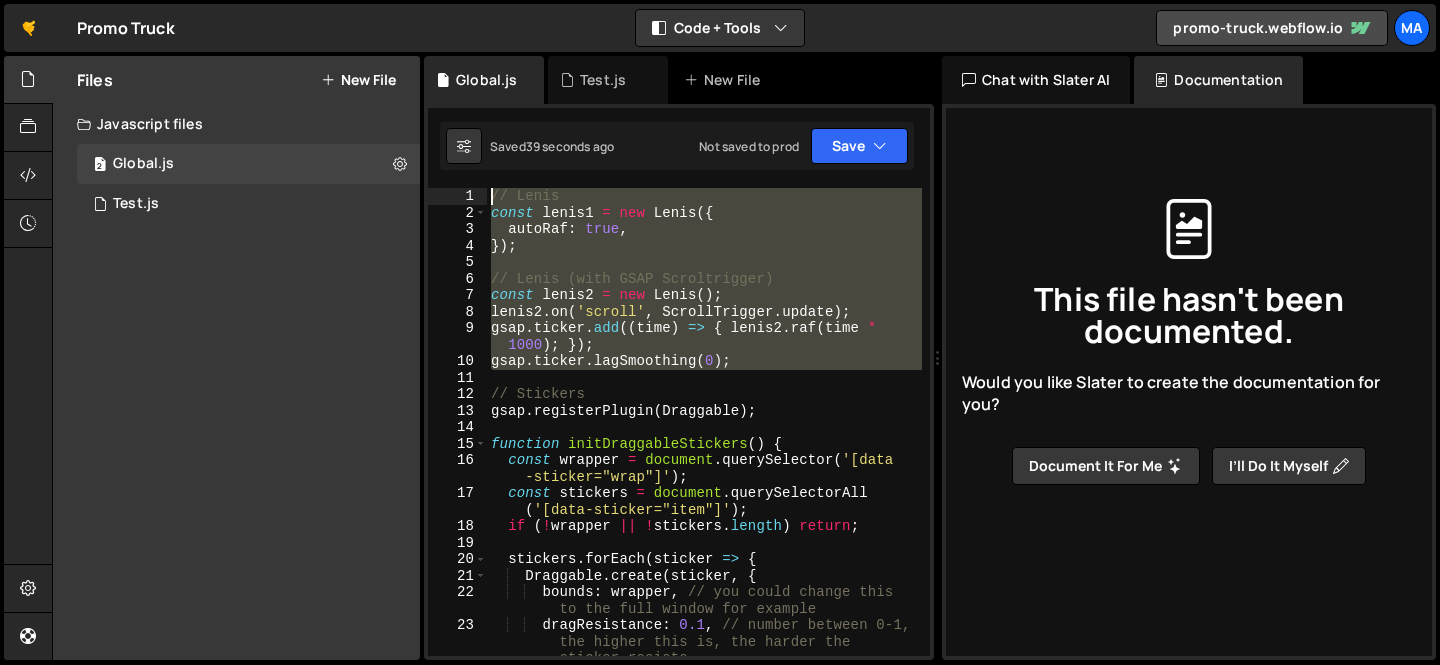 drag, startPoint x: 745, startPoint y: 373, endPoint x: 460, endPoint y: 186, distance: 340.8724 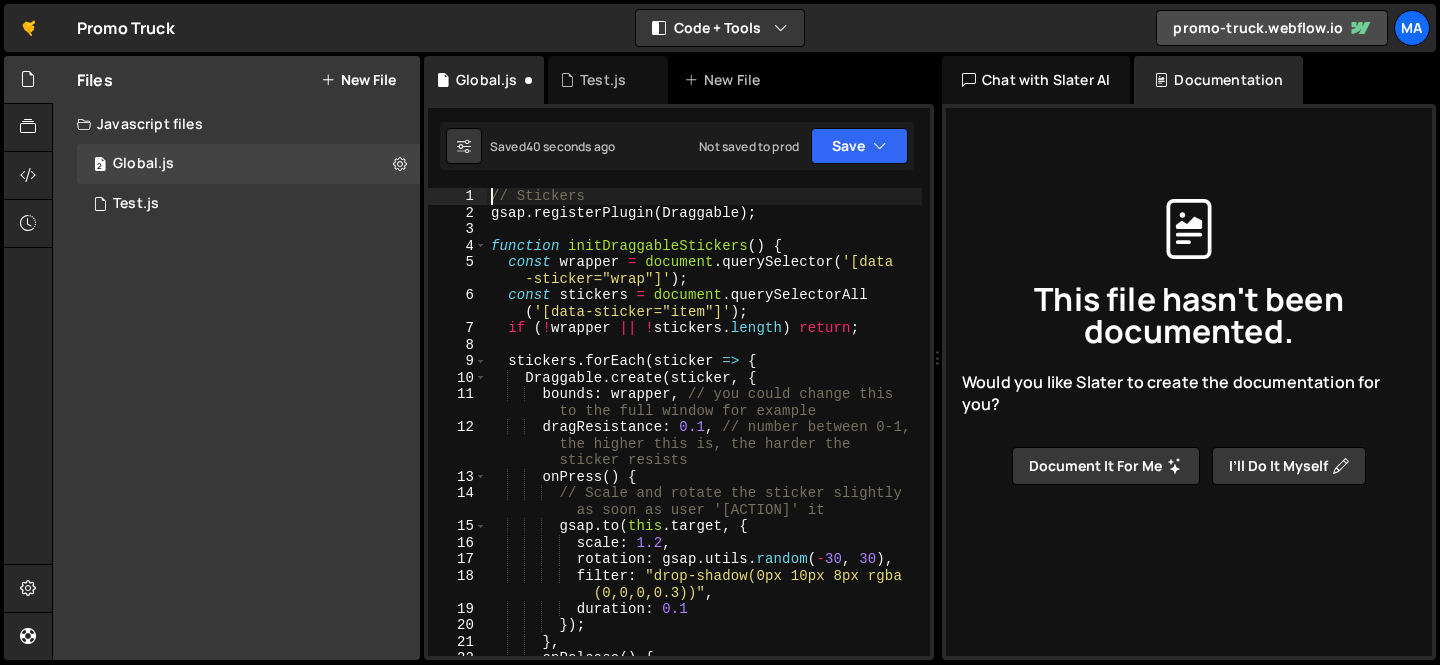 type on "// Stickers" 